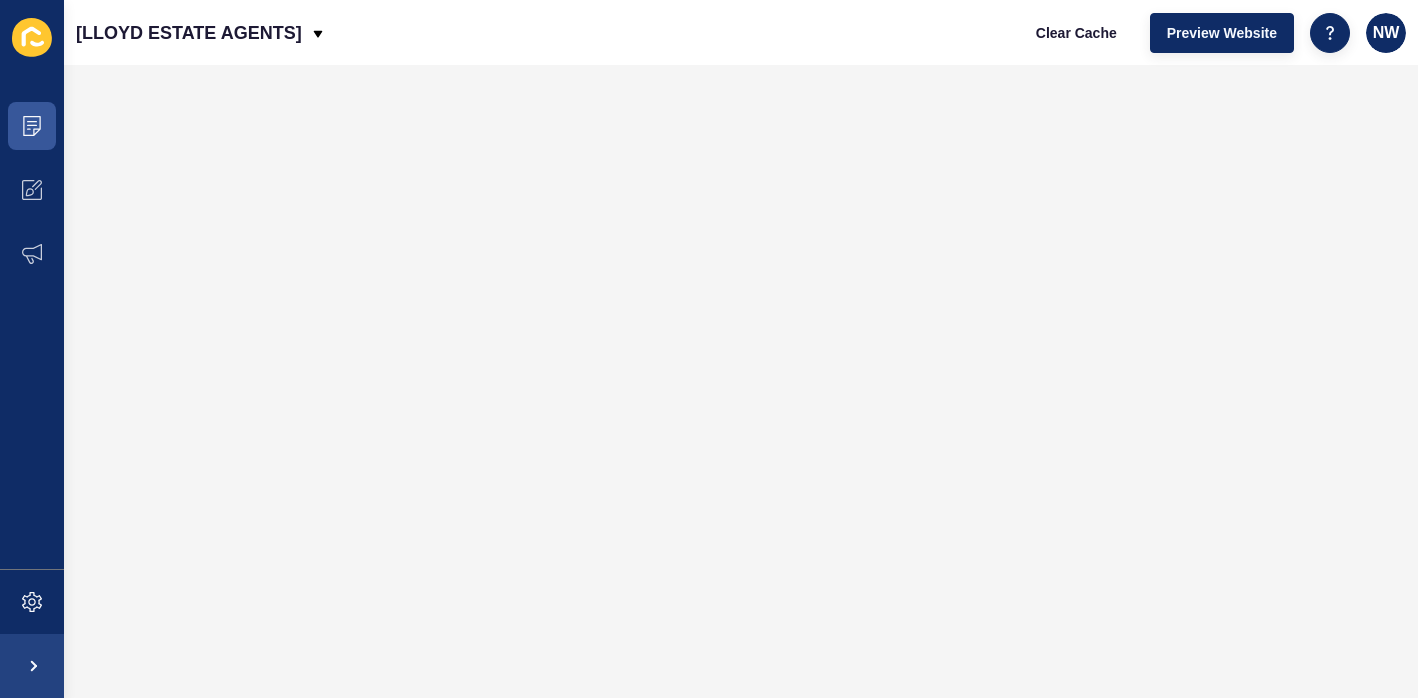 scroll, scrollTop: 0, scrollLeft: 0, axis: both 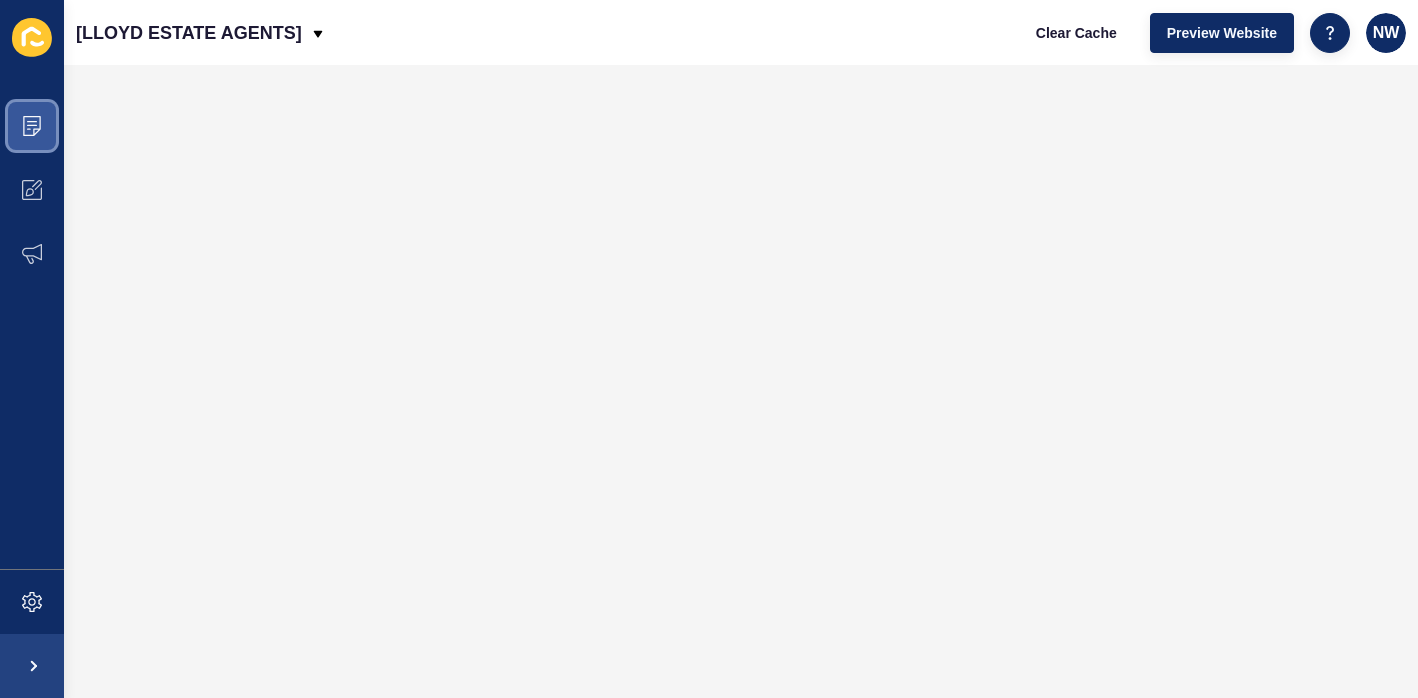 click at bounding box center [32, 126] 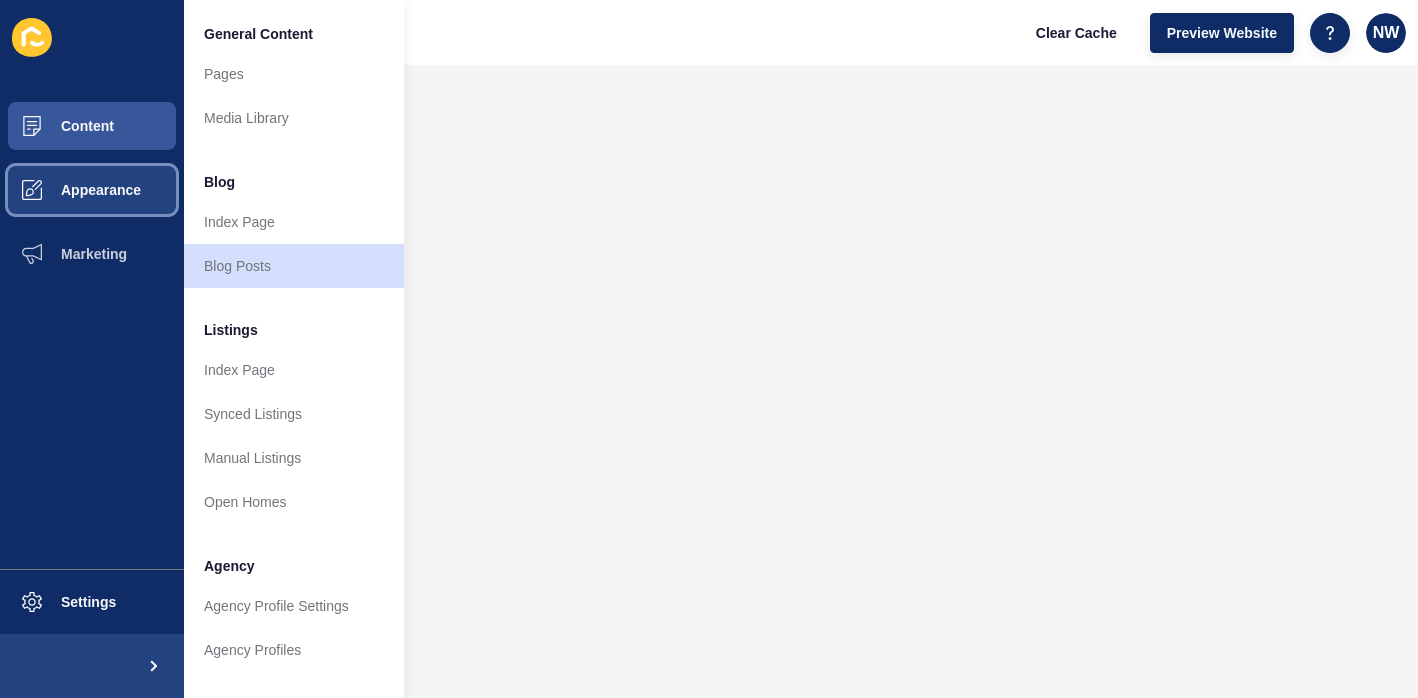 click on "Appearance" at bounding box center (92, 190) 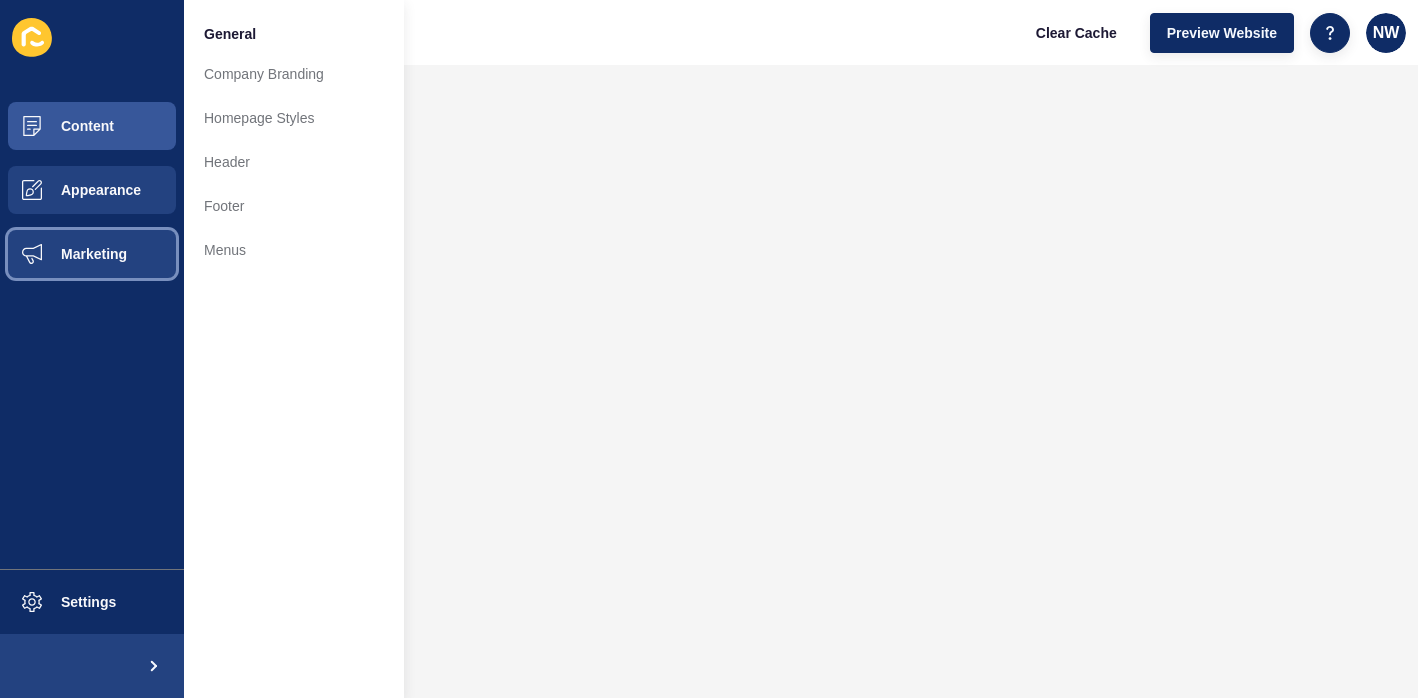 click on "Marketing" at bounding box center (62, 254) 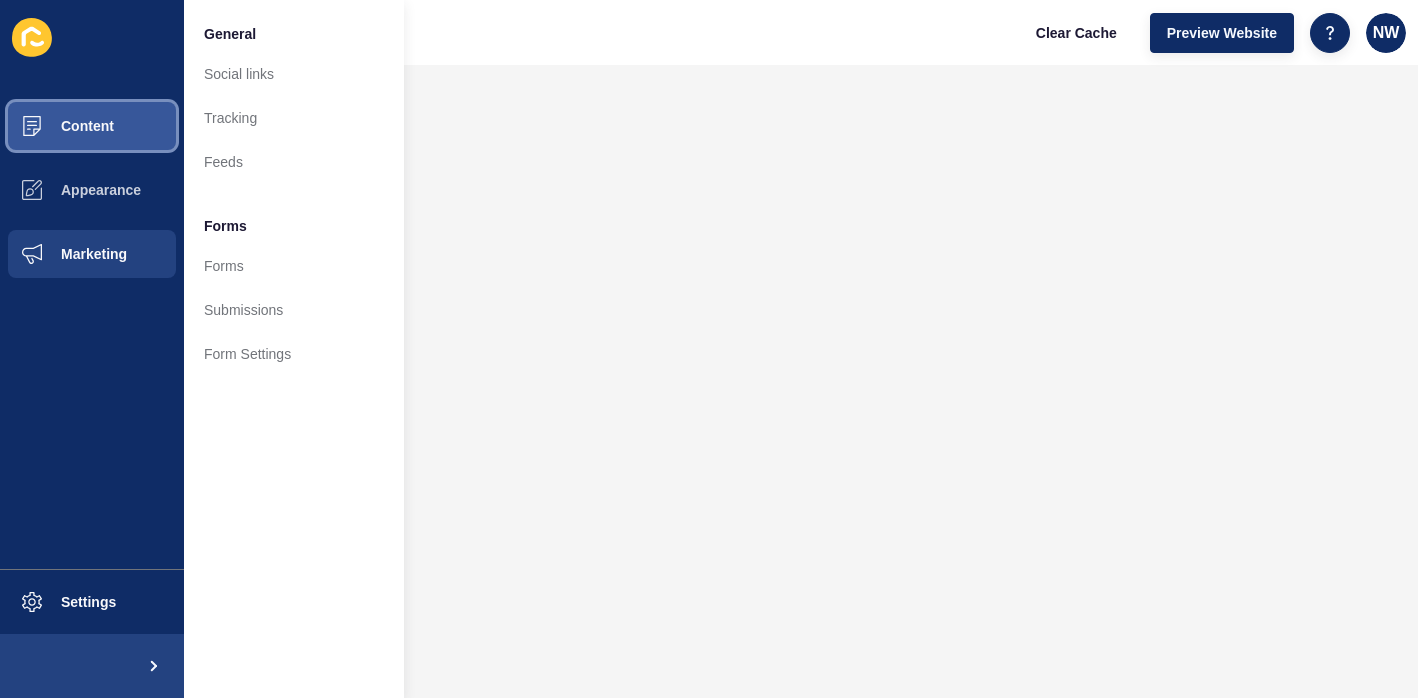 click on "Content" at bounding box center [92, 126] 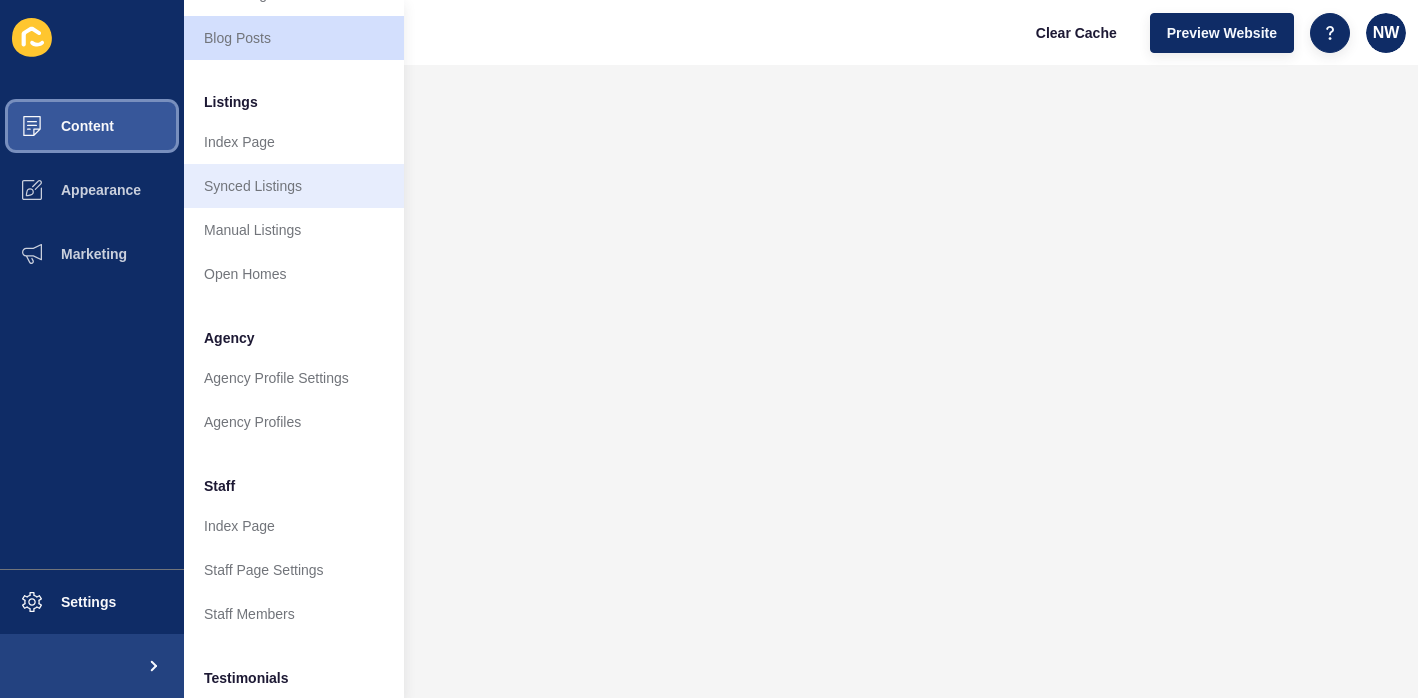 scroll, scrollTop: 384, scrollLeft: 0, axis: vertical 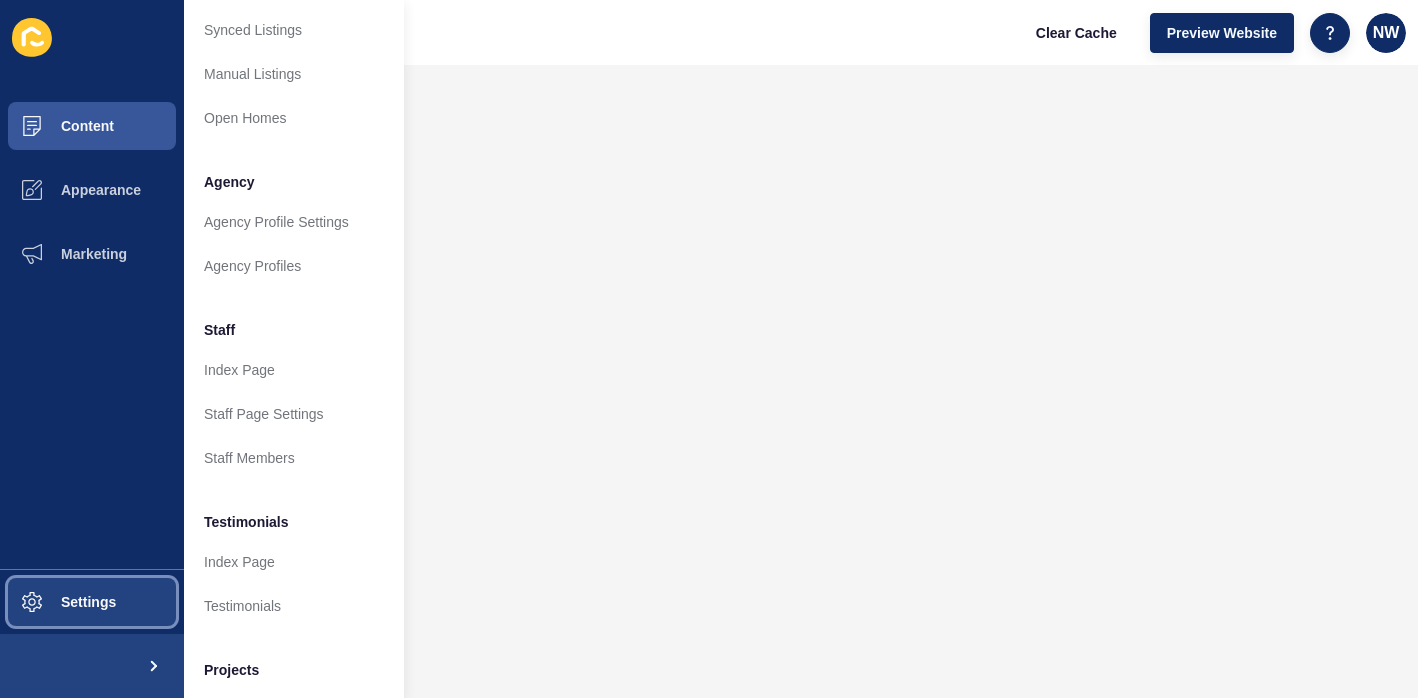 click on "Settings" at bounding box center (92, 602) 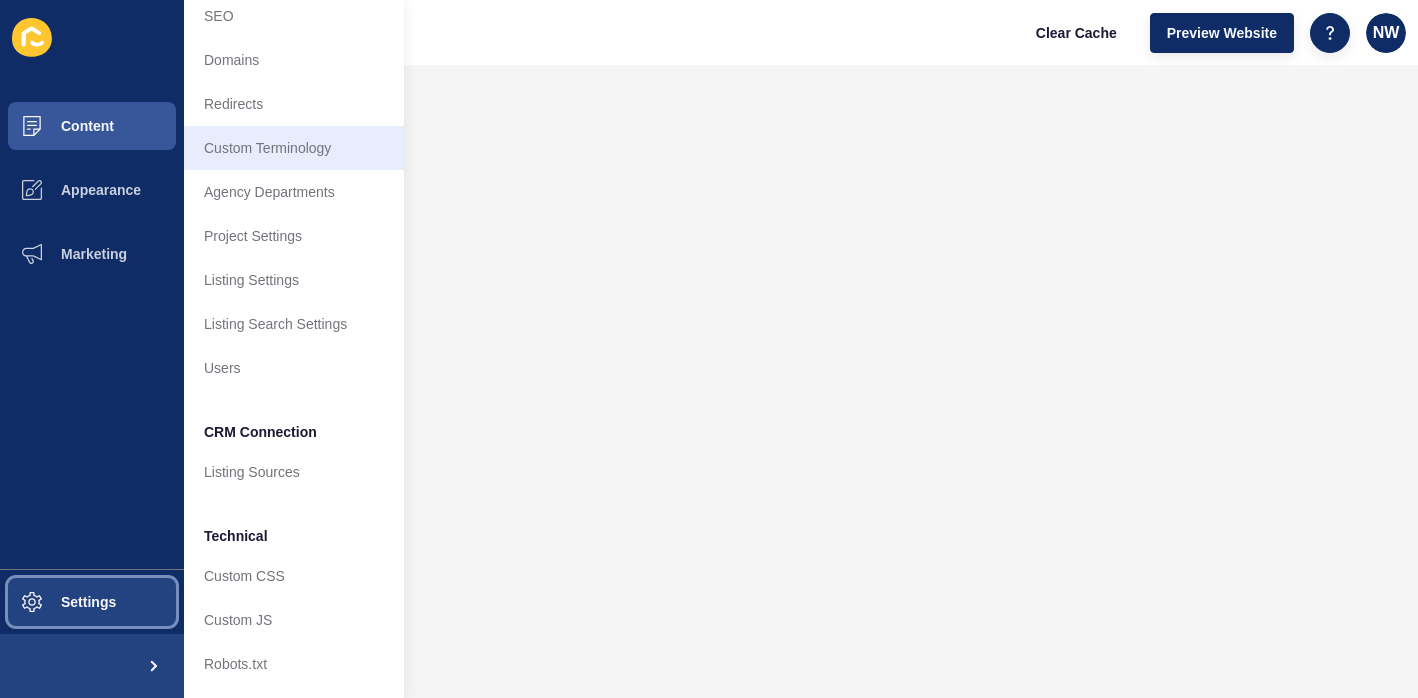 scroll, scrollTop: 0, scrollLeft: 0, axis: both 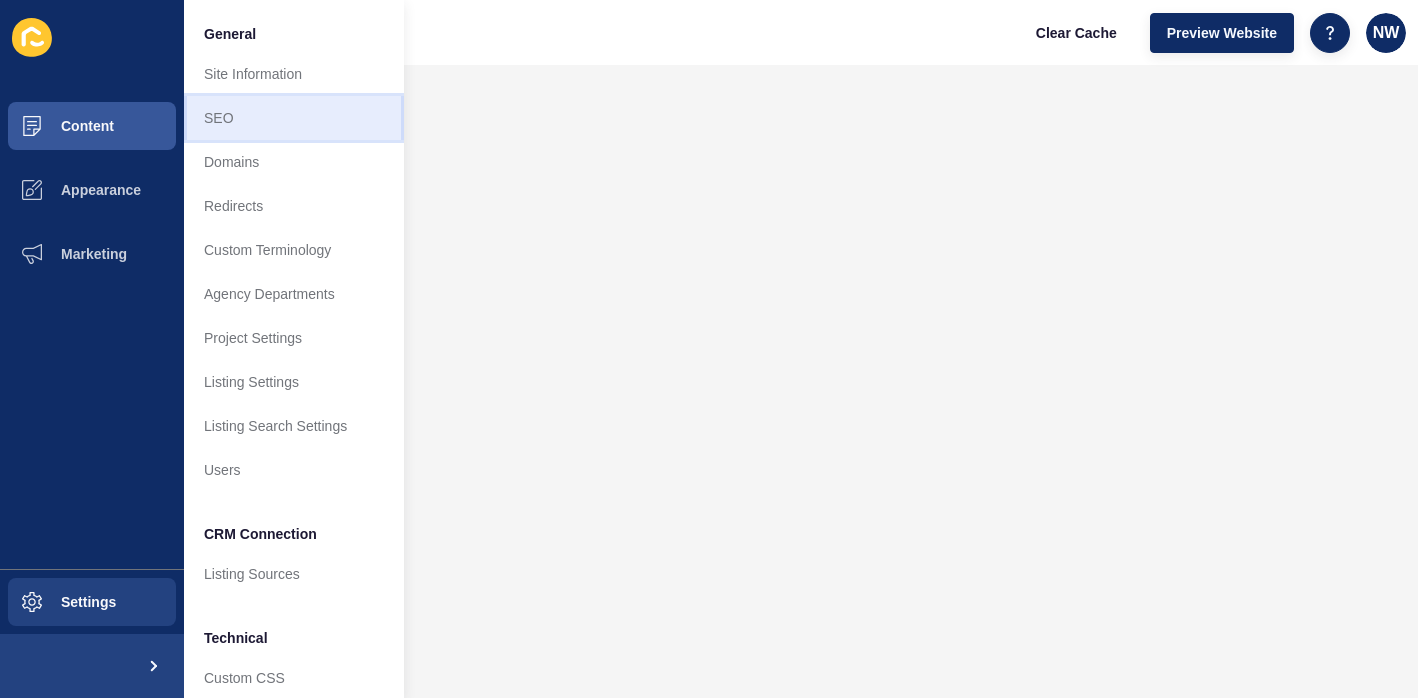 click on "SEO" at bounding box center [294, 118] 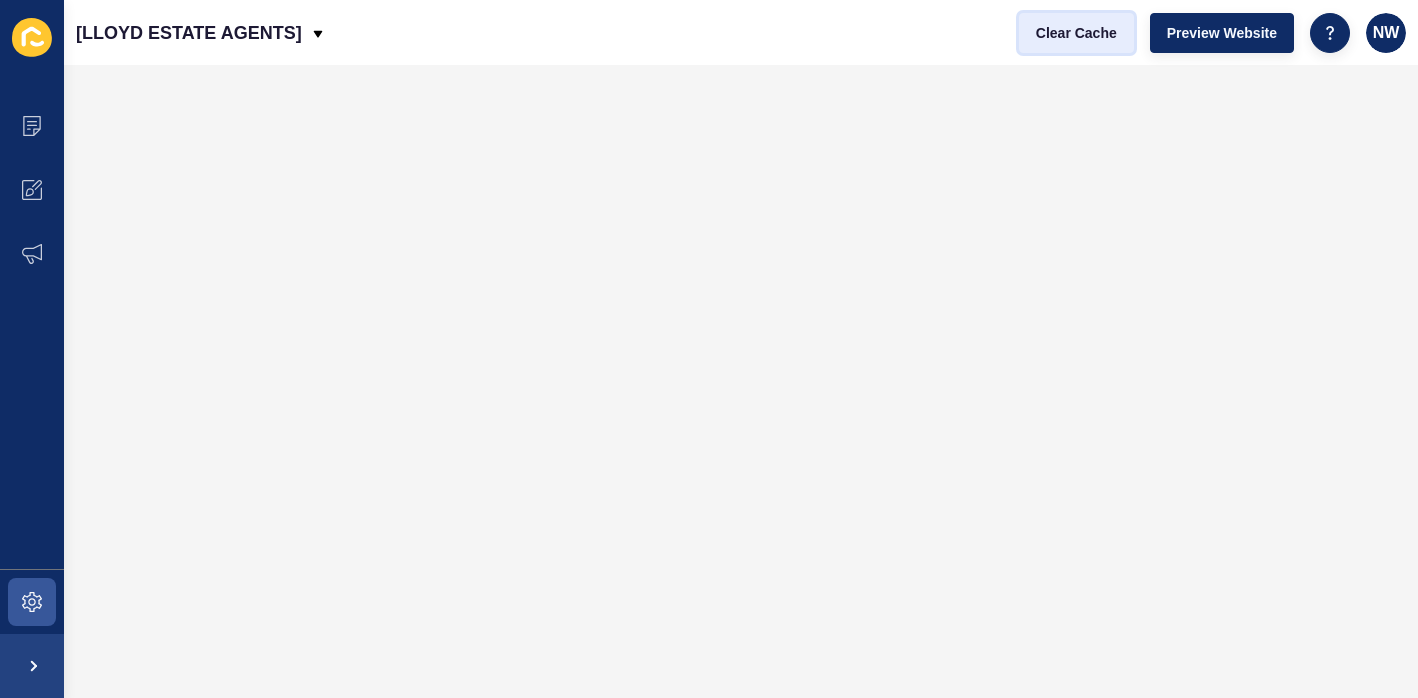 click on "Clear Cache" at bounding box center (1076, 33) 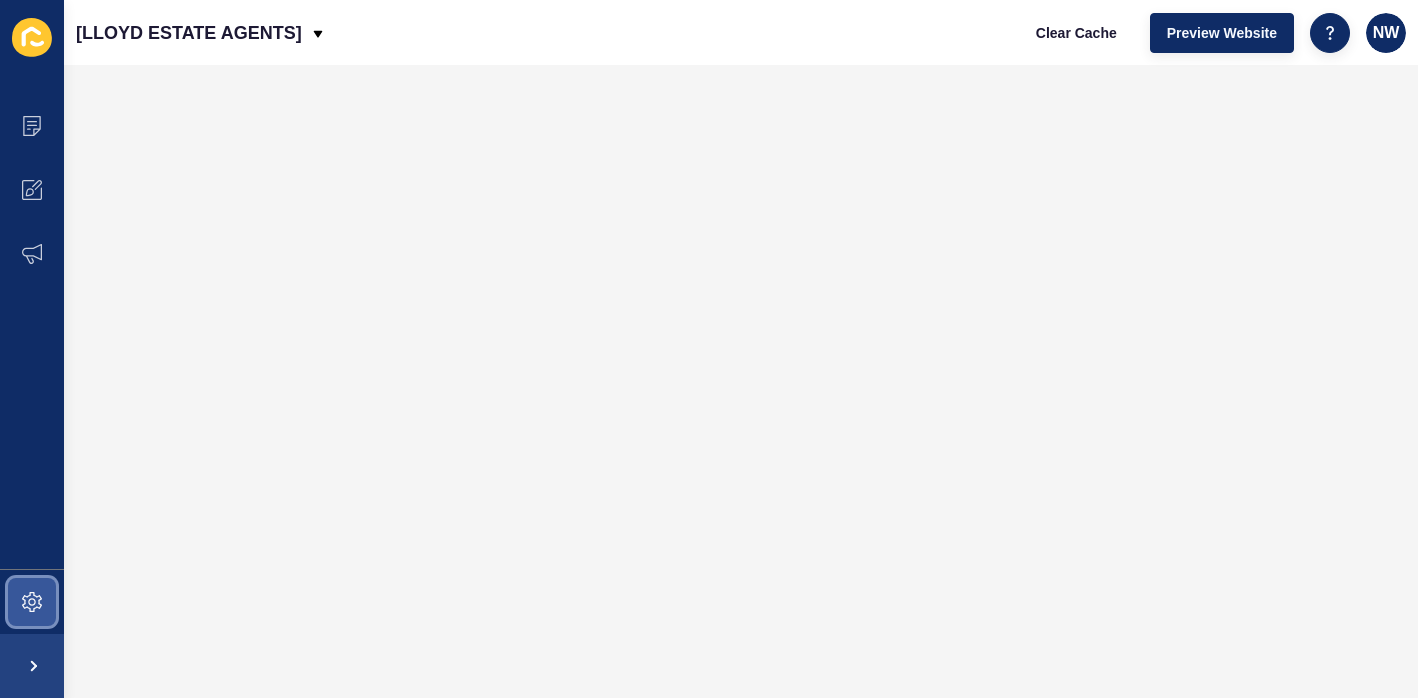 click at bounding box center (32, 602) 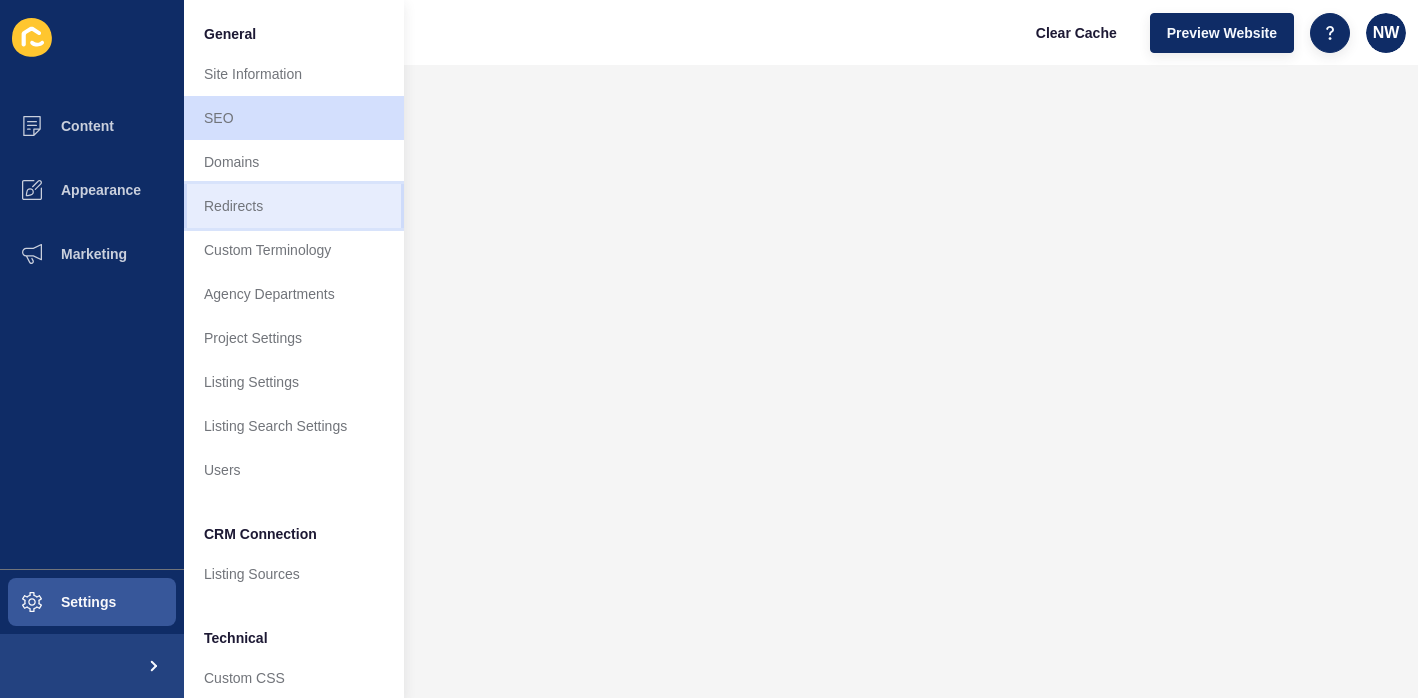 click on "Redirects" at bounding box center (294, 206) 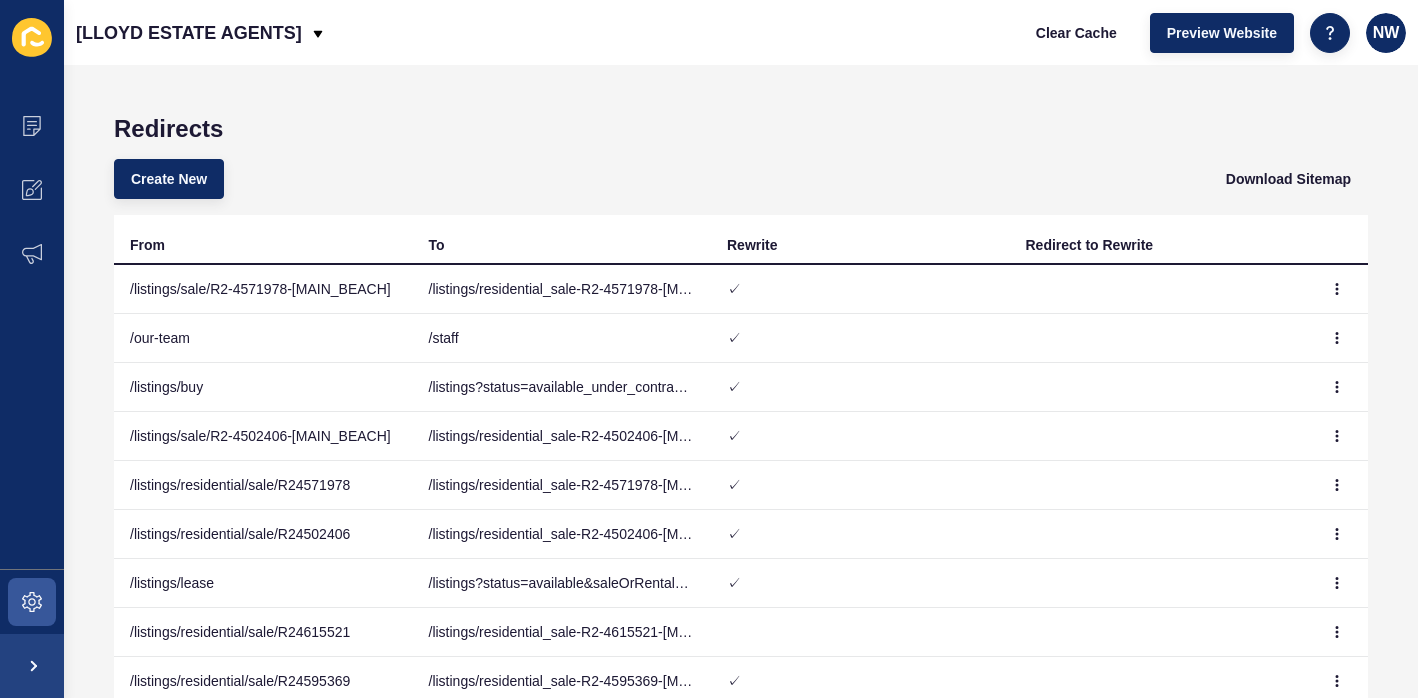click on "Redirects" at bounding box center (741, 129) 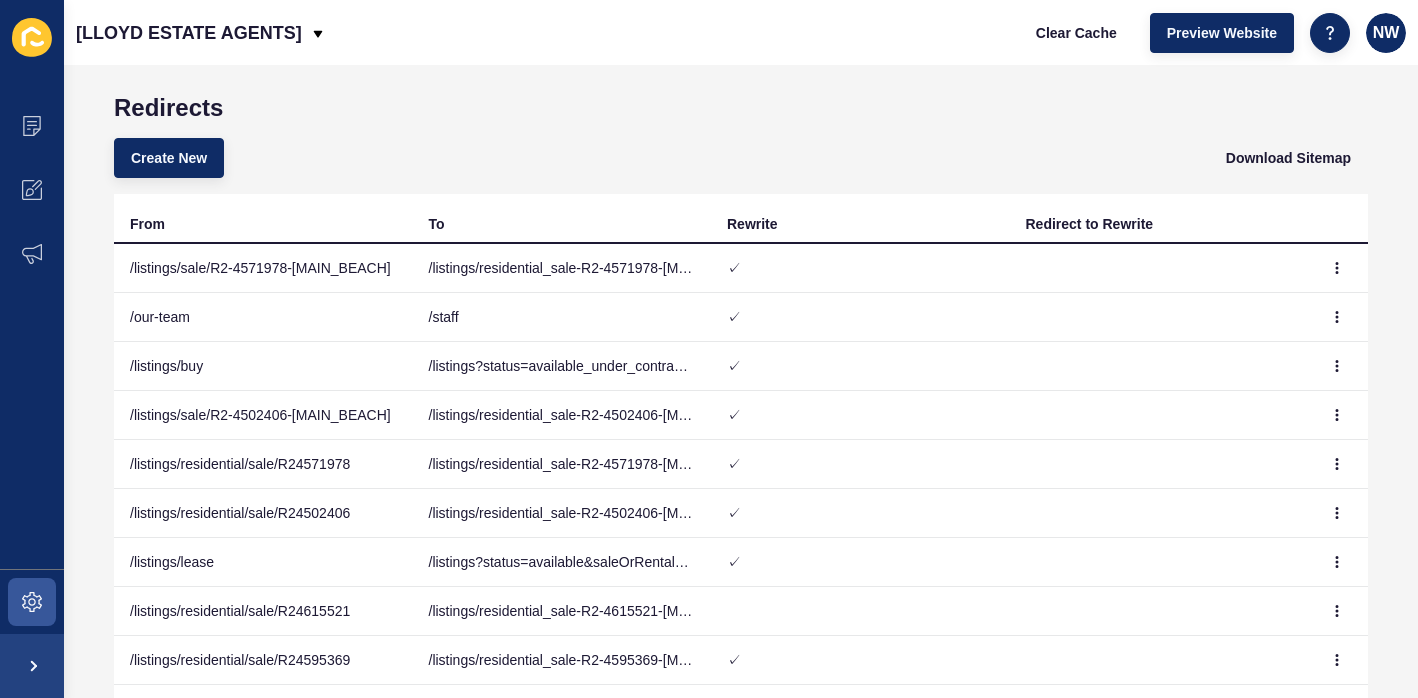 scroll, scrollTop: 0, scrollLeft: 0, axis: both 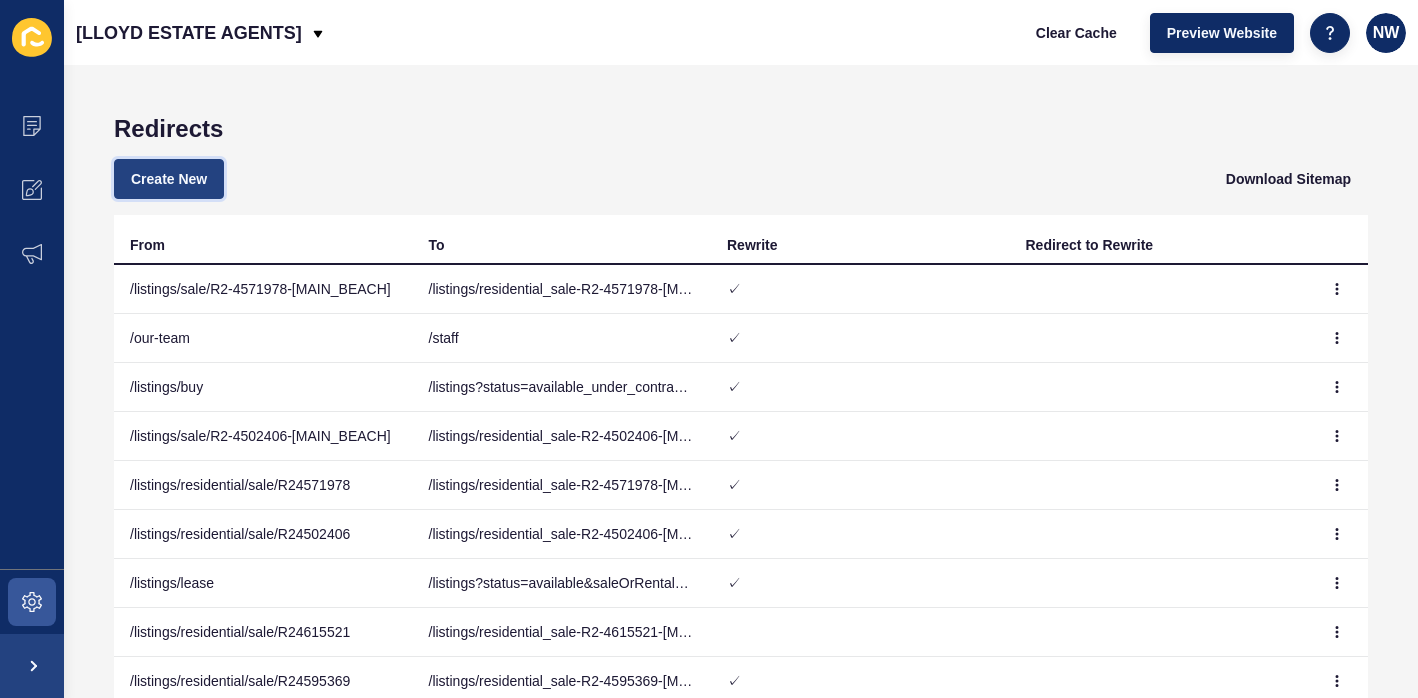 click on "Create New" at bounding box center (169, 179) 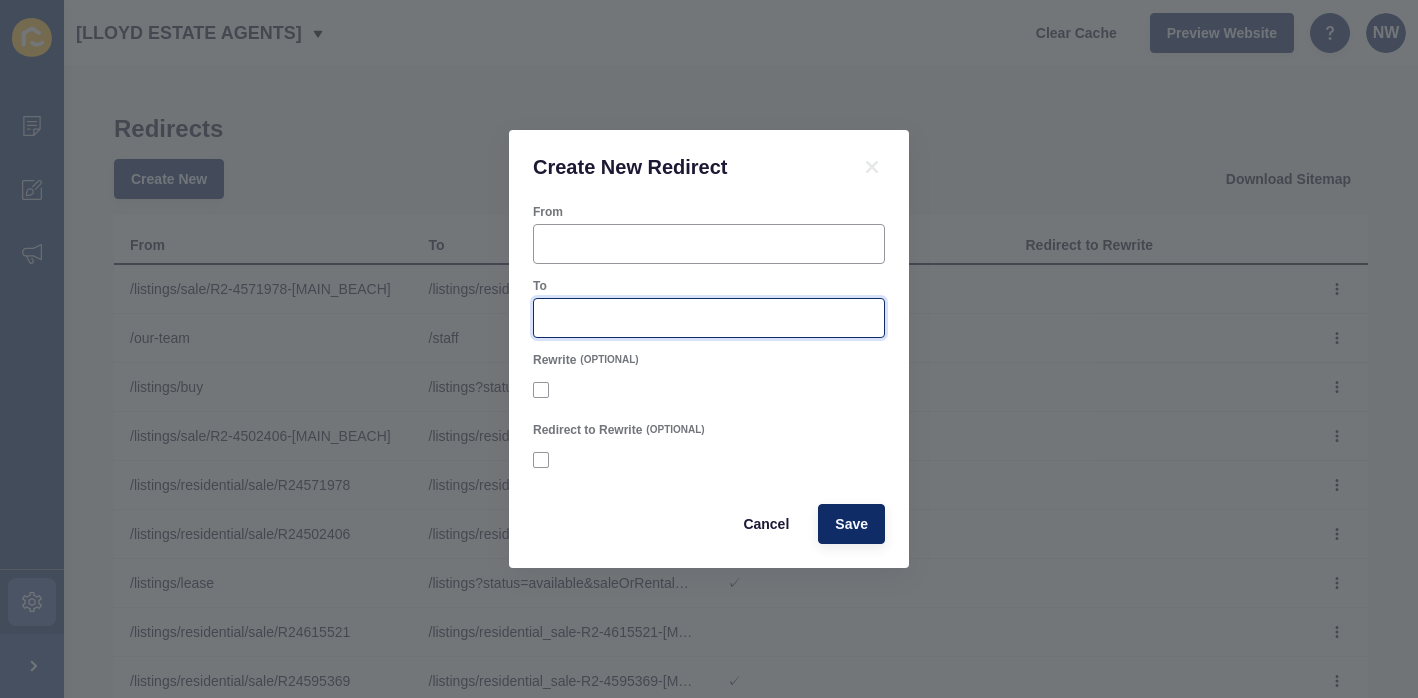 click on "To" at bounding box center [709, 318] 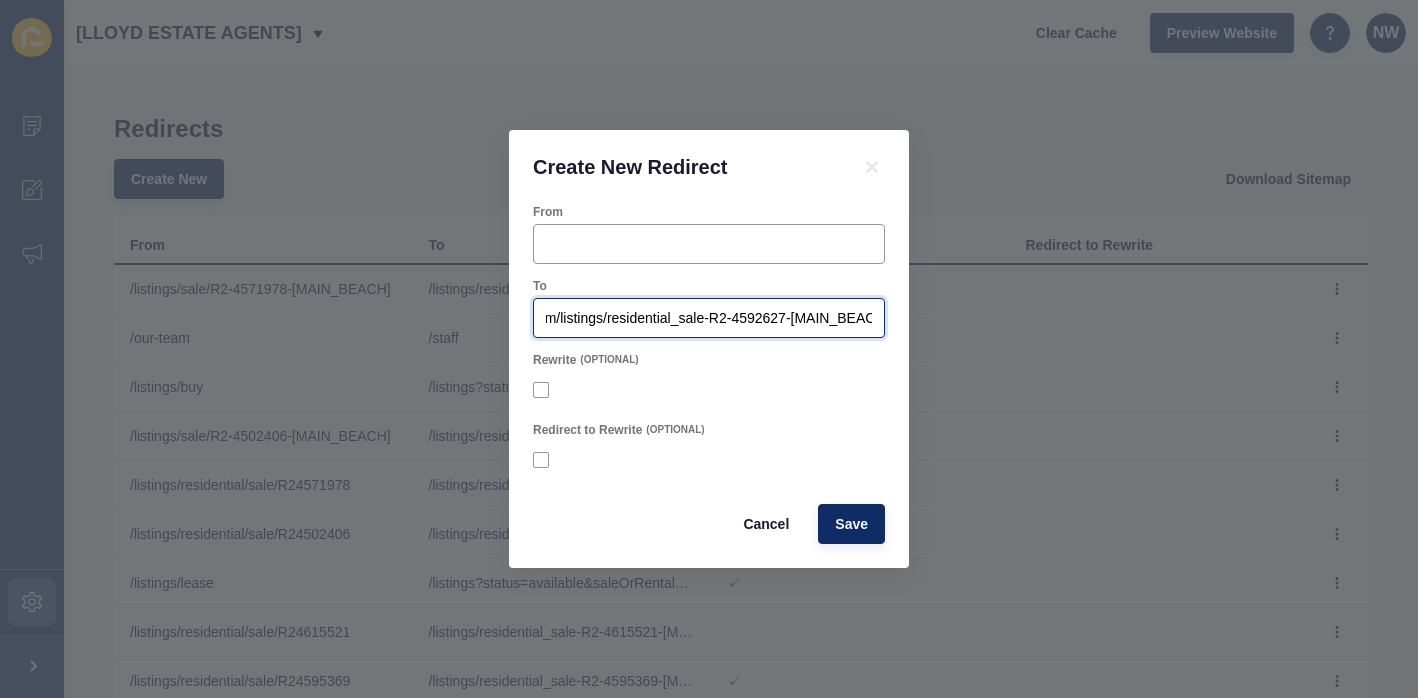 scroll, scrollTop: 0, scrollLeft: 0, axis: both 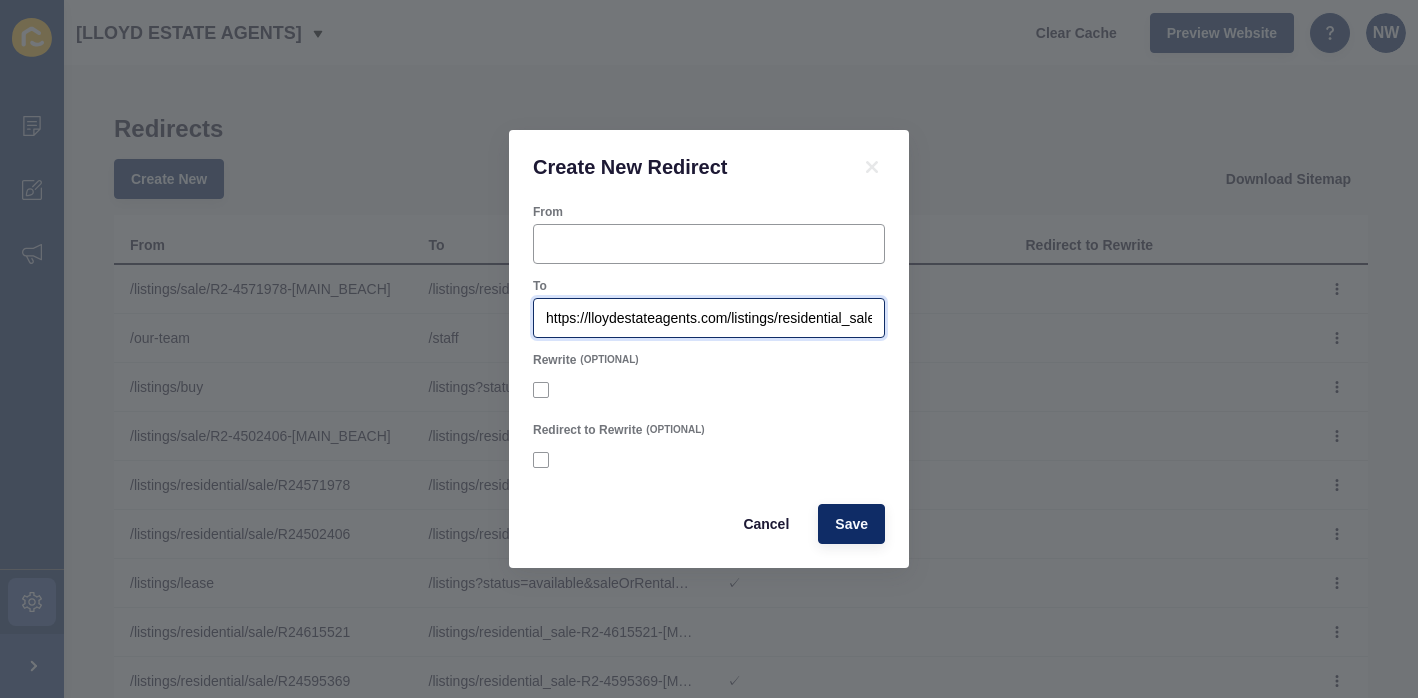 drag, startPoint x: 725, startPoint y: 322, endPoint x: 492, endPoint y: 318, distance: 233.03433 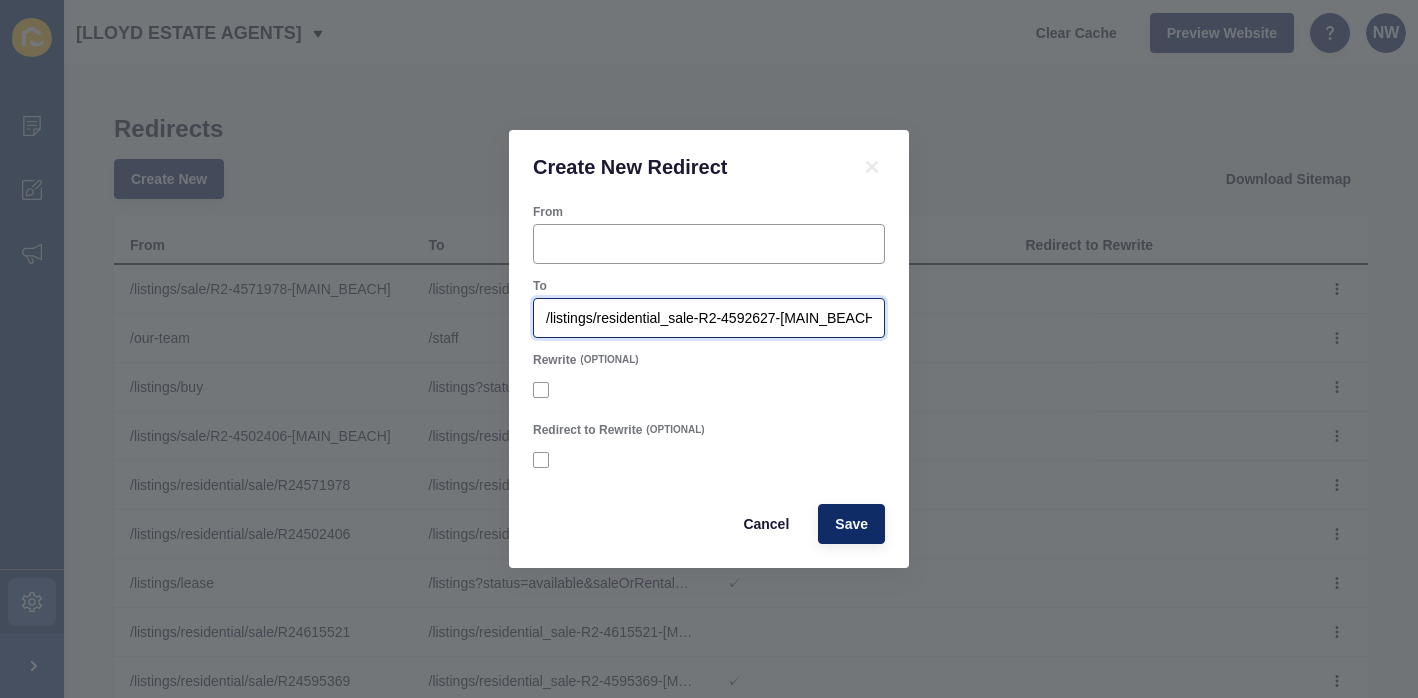 drag, startPoint x: 859, startPoint y: 321, endPoint x: 503, endPoint y: 305, distance: 356.35938 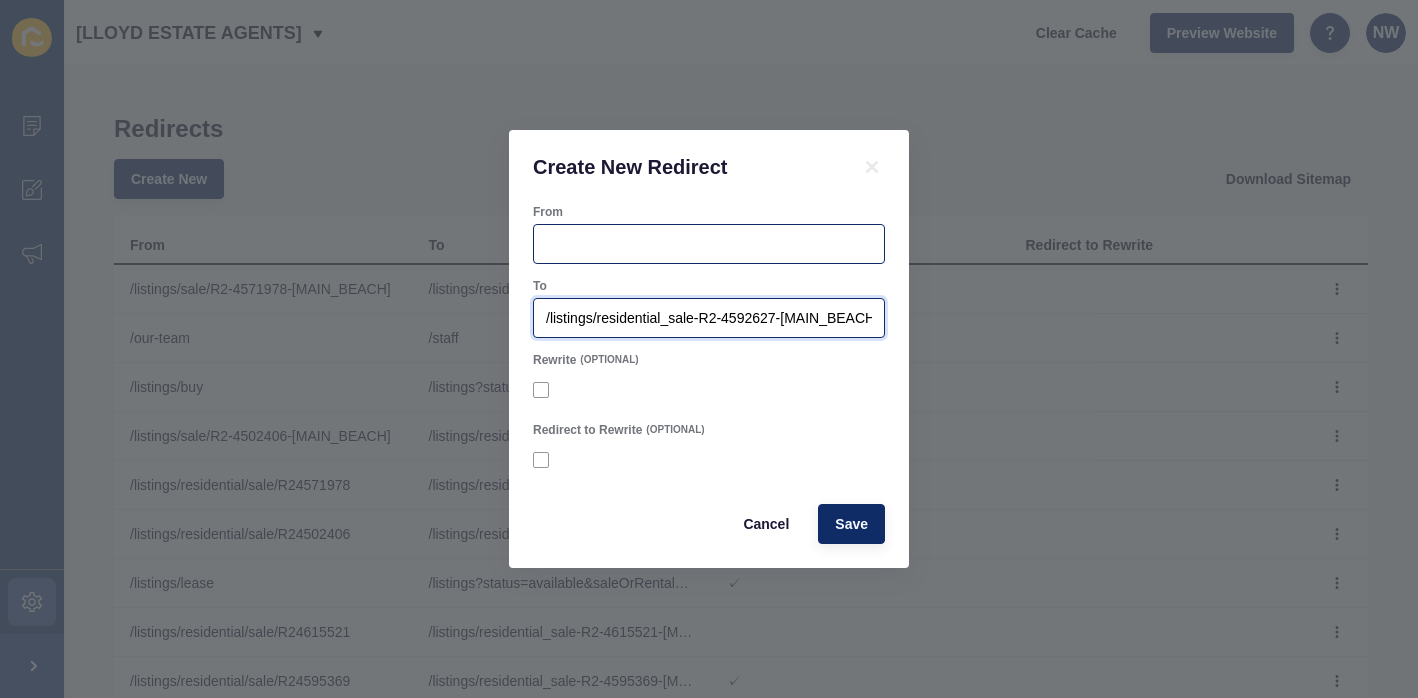 type on "/listings/residential_sale-R2-4592627-[MAIN_BEACH]" 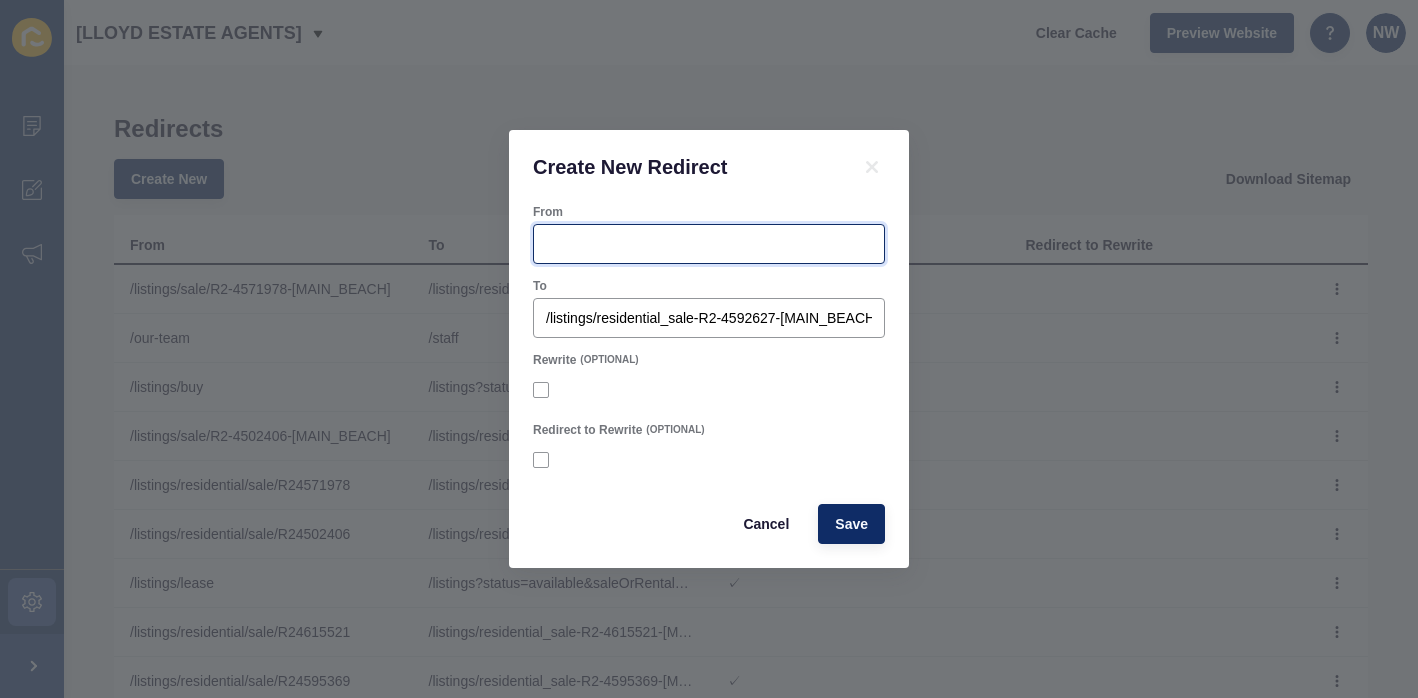click on "From" at bounding box center (709, 244) 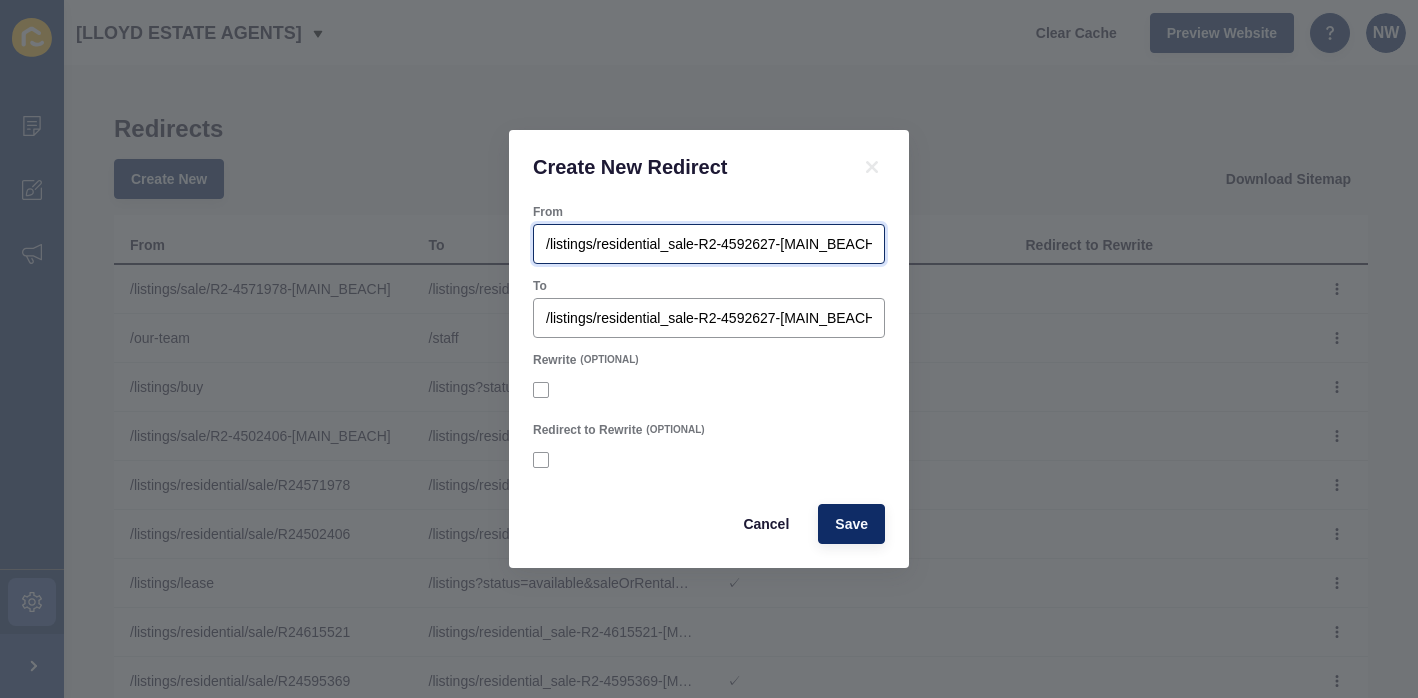 click on "/listings/residential_sale-R2-4592627-[MAIN_BEACH]" at bounding box center (709, 244) 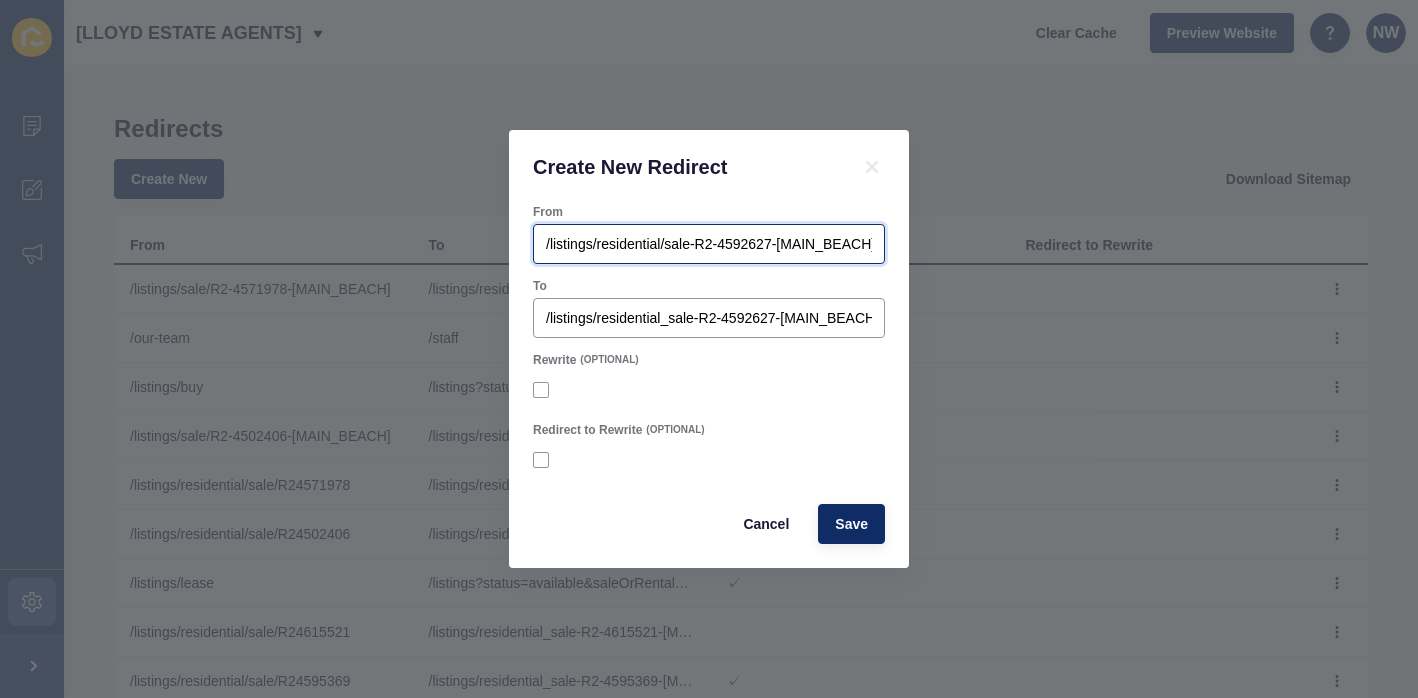type on "/listings/residential/sale-R2-4592627-[MAIN_BEACH]" 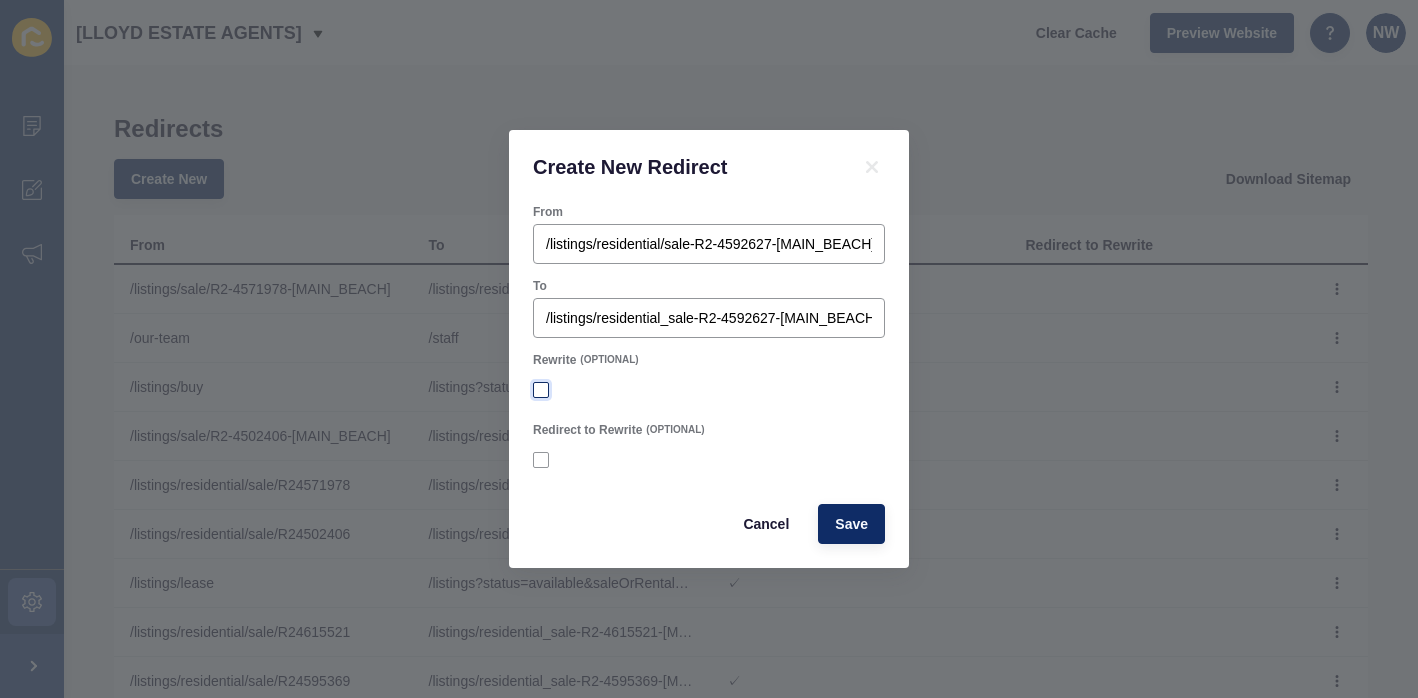 click at bounding box center (541, 390) 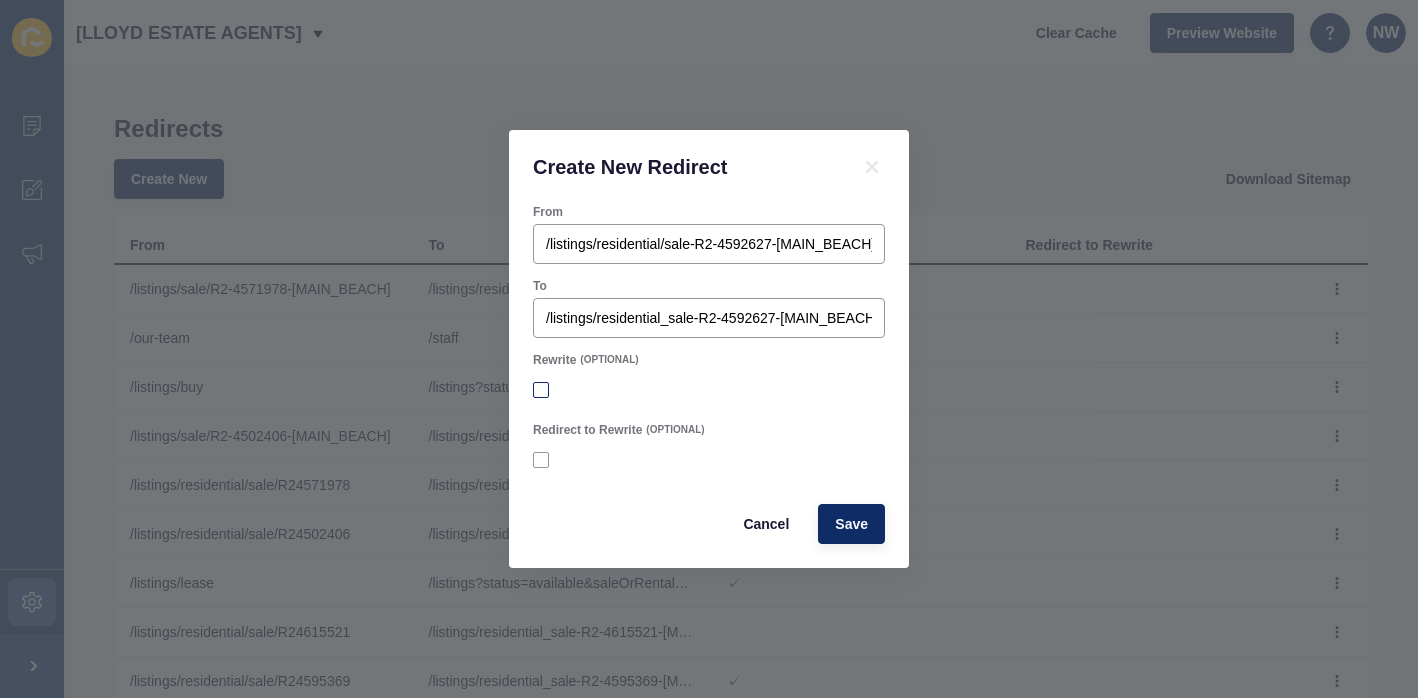 click on "Rewrite" at bounding box center (543, 390) 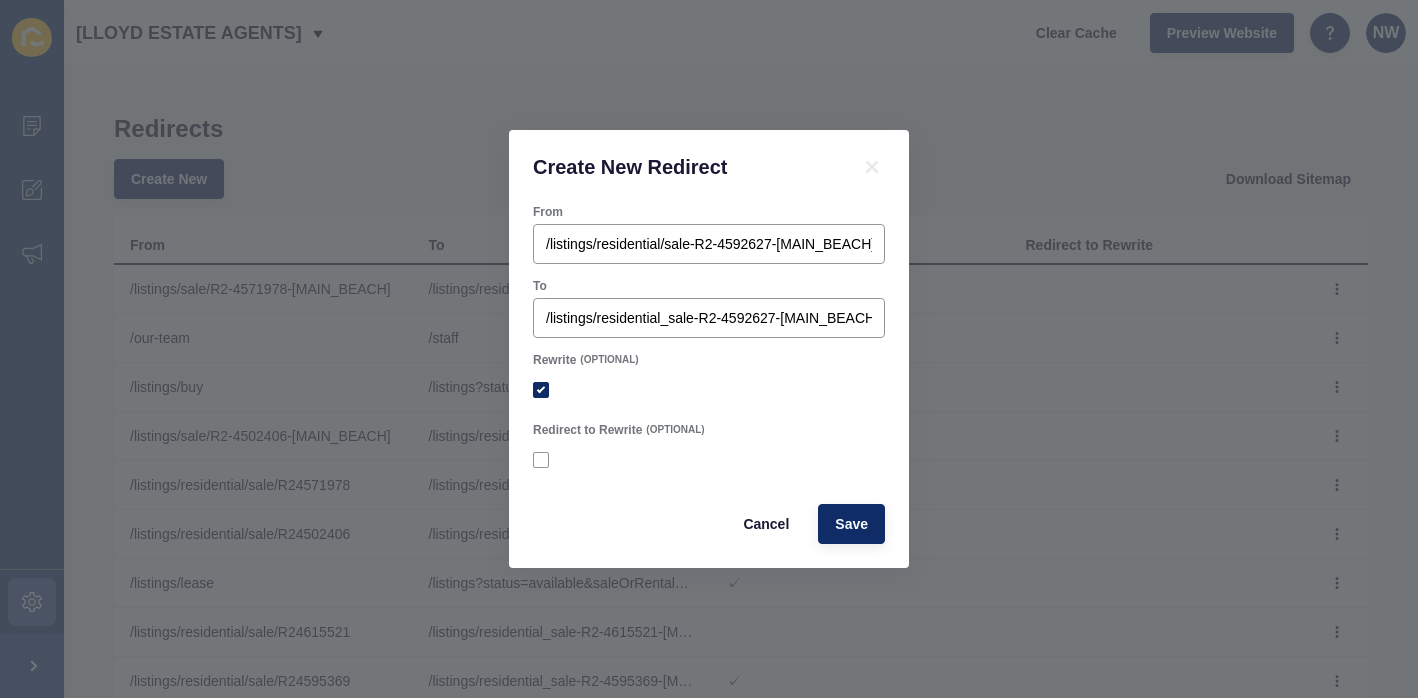 checkbox on "true" 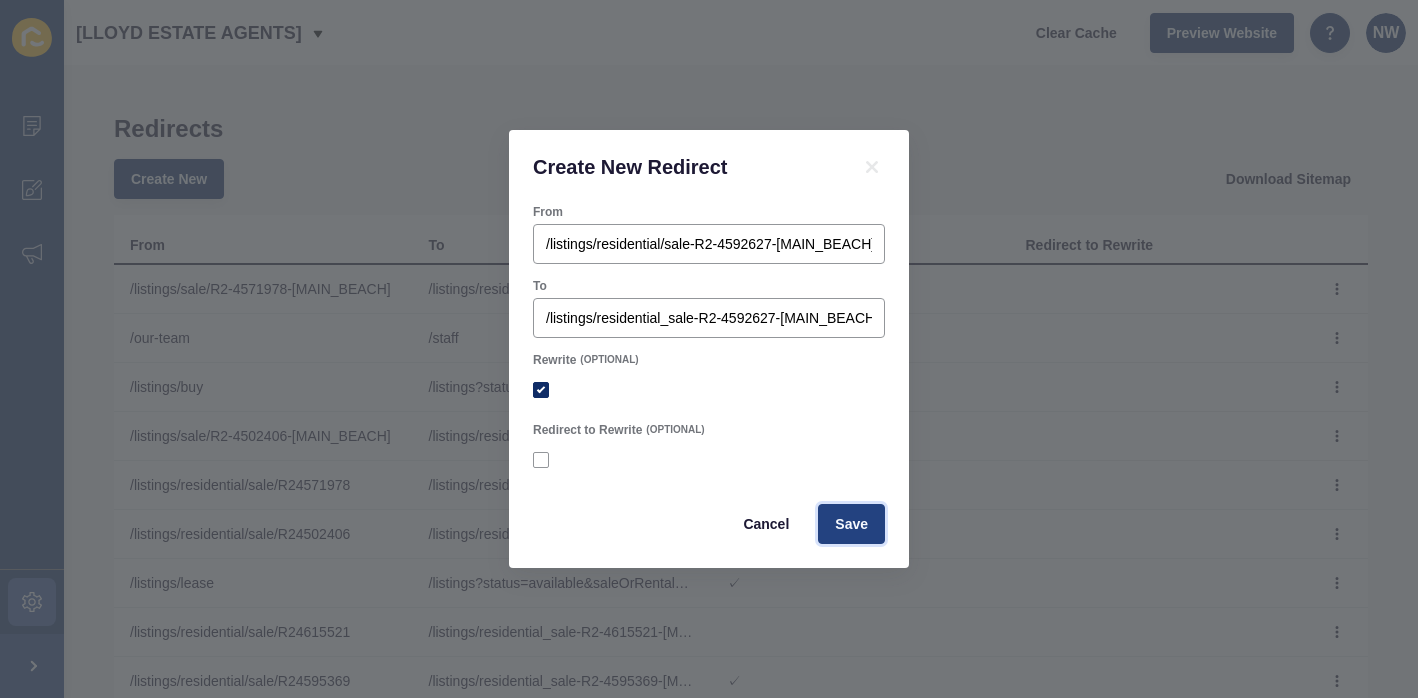 click on "Save" at bounding box center [851, 524] 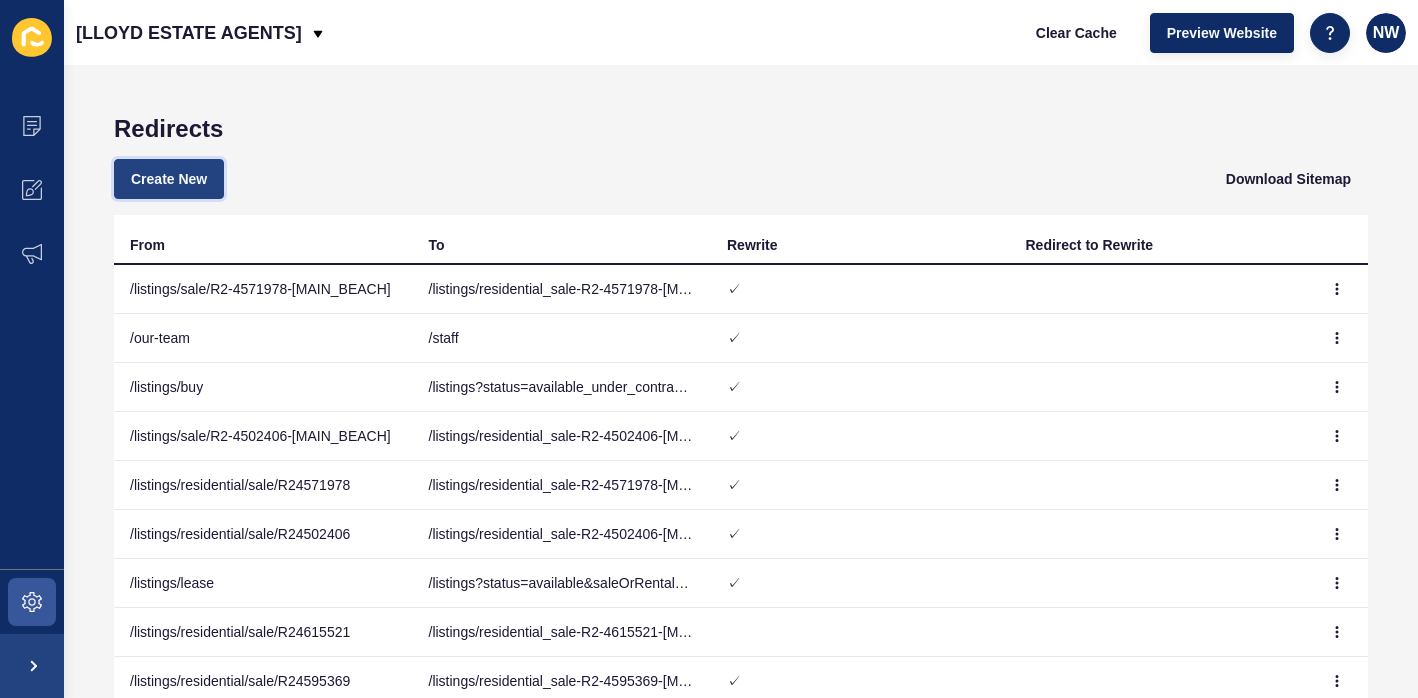 click on "Create New" at bounding box center (169, 179) 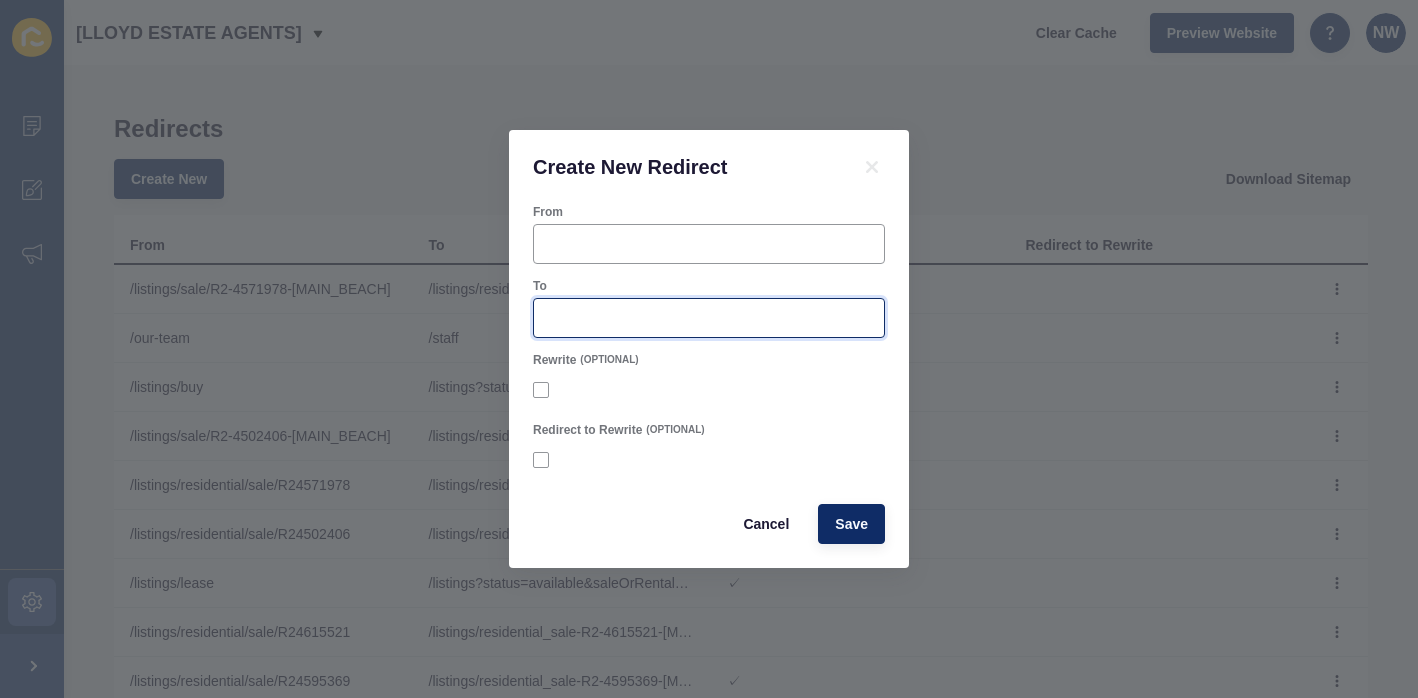 click on "To" at bounding box center [709, 318] 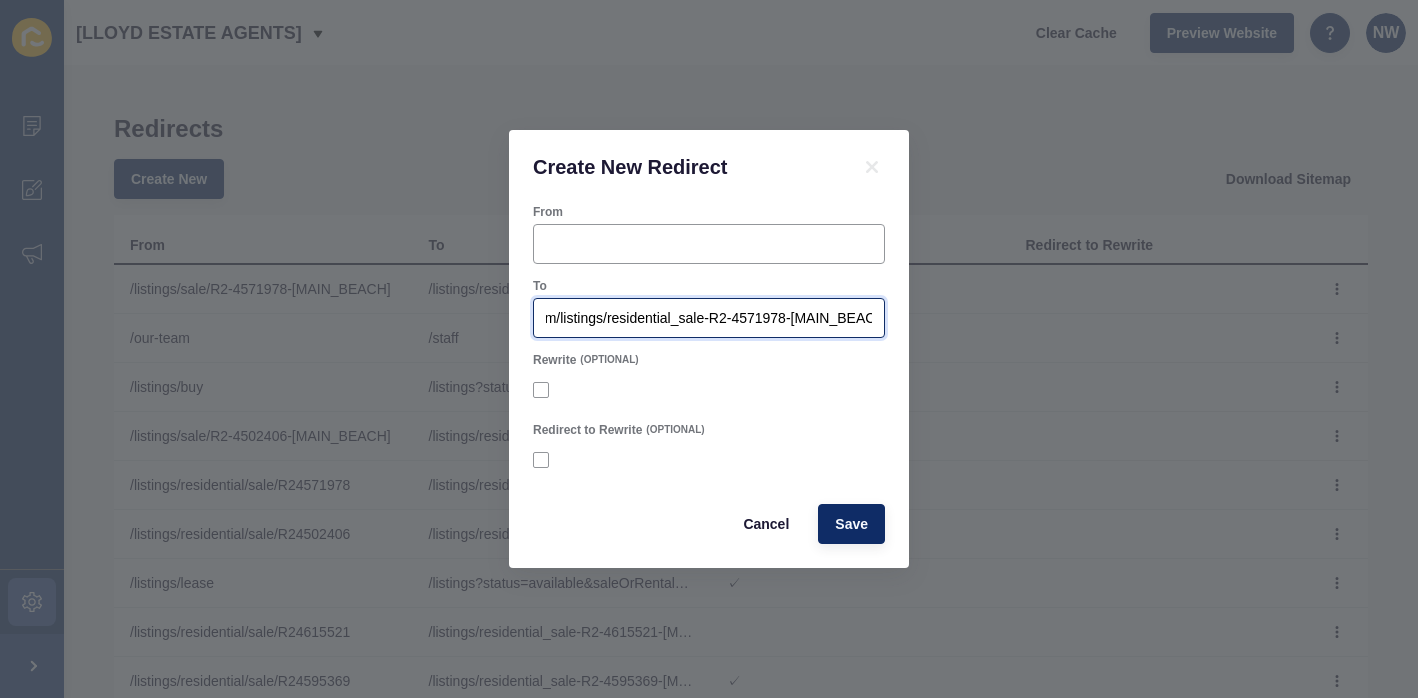 scroll, scrollTop: 0, scrollLeft: 0, axis: both 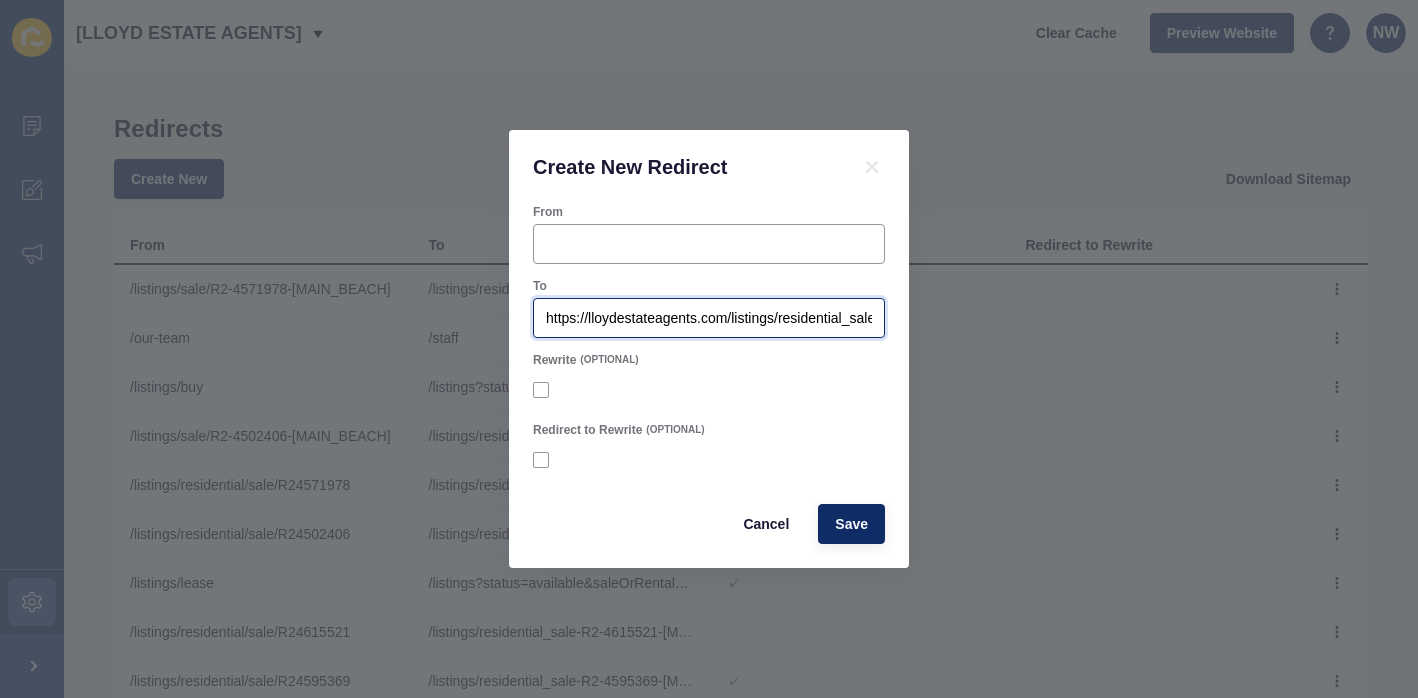 drag, startPoint x: 725, startPoint y: 322, endPoint x: 484, endPoint y: 317, distance: 241.05186 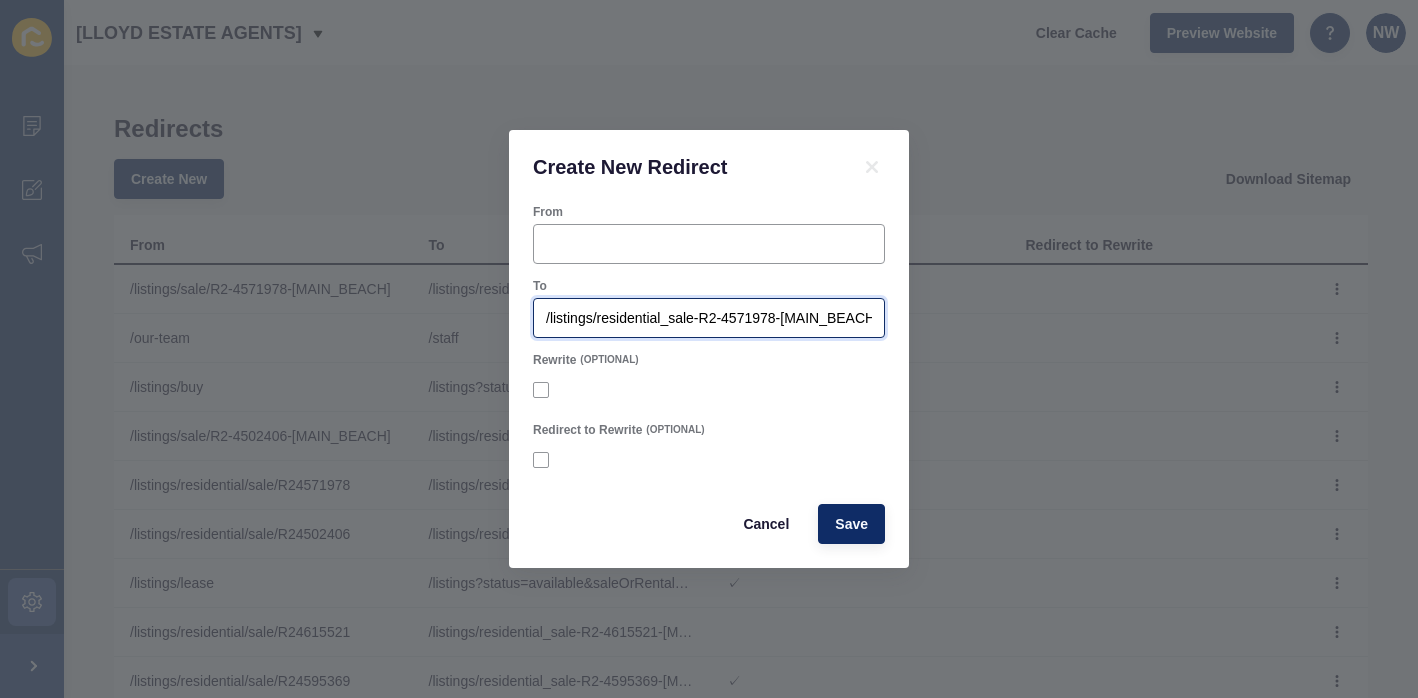 type on "/listings/residential_sale-R2-4571978-[MAIN_BEACH]" 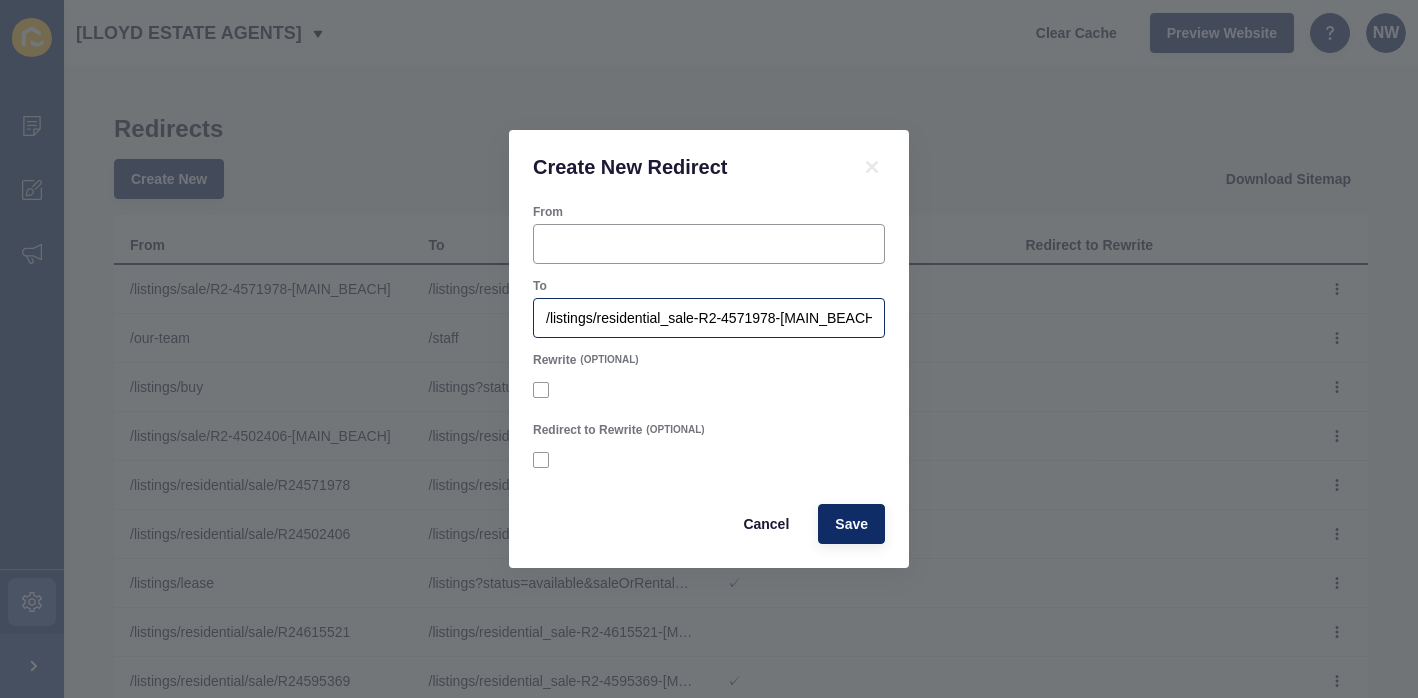 drag, startPoint x: 873, startPoint y: 324, endPoint x: 554, endPoint y: 315, distance: 319.12692 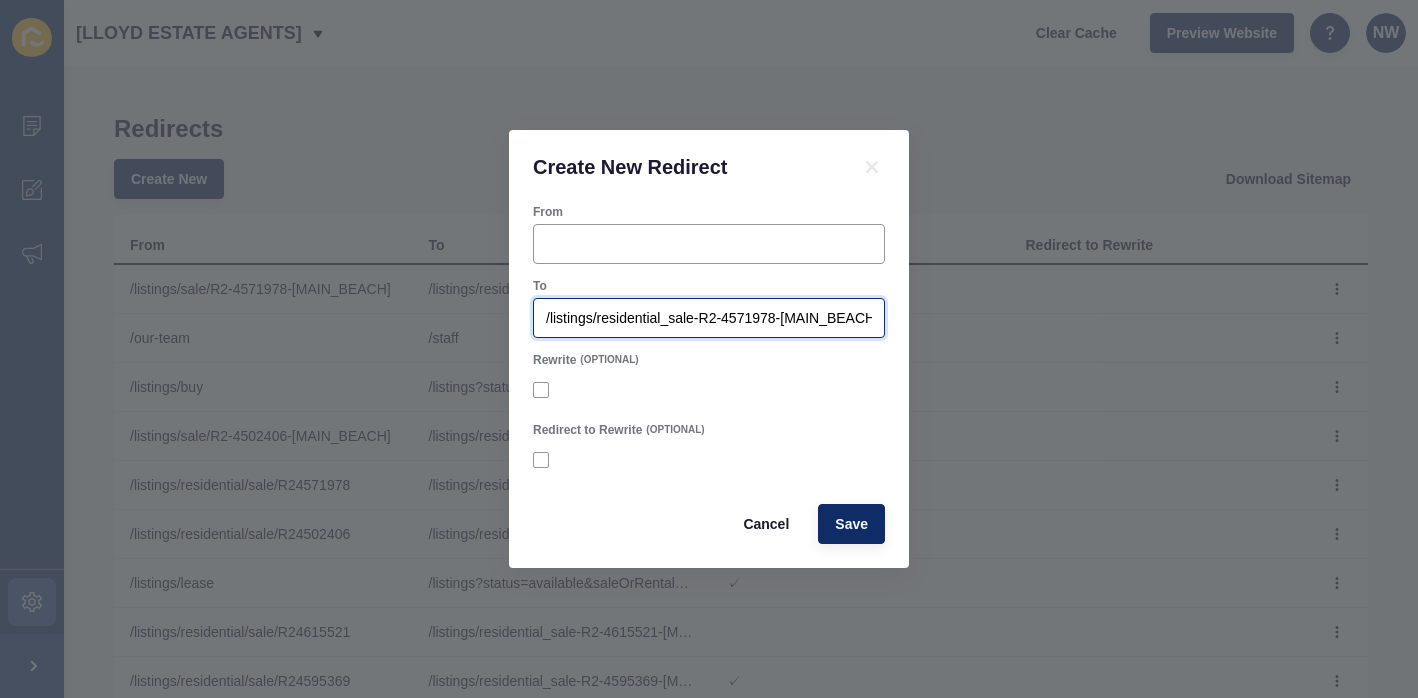 click on "/listings/residential_sale-R2-4571978-[MAIN_BEACH]" at bounding box center (709, 318) 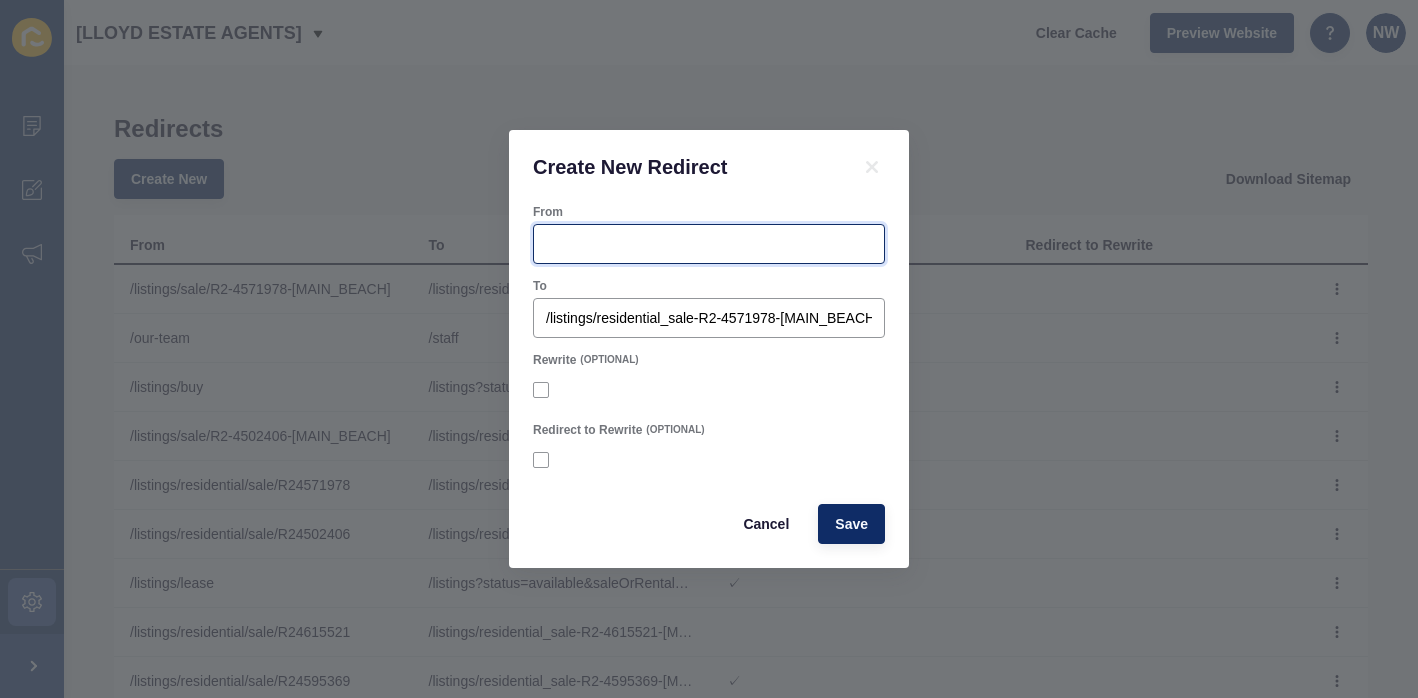 click on "From" at bounding box center [709, 244] 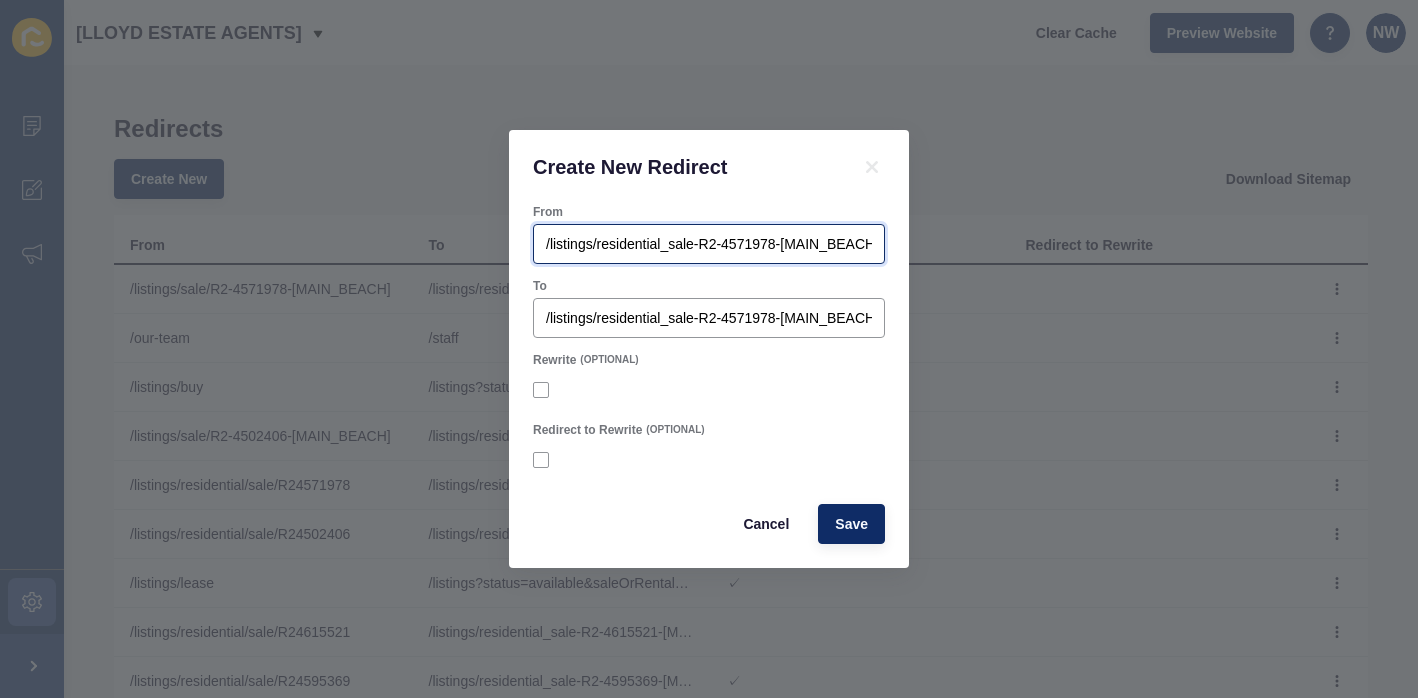 click on "/listings/residential_sale-R2-4571978-[MAIN_BEACH]" at bounding box center [709, 244] 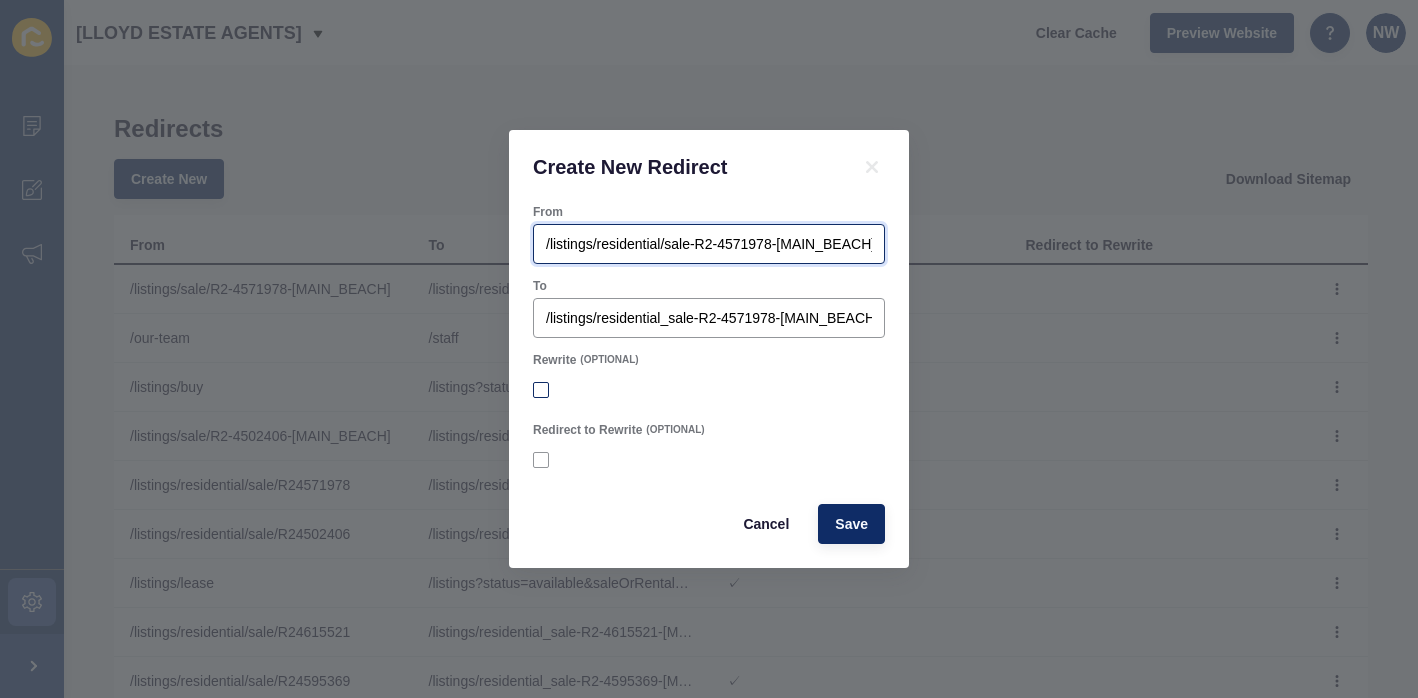 type on "/listings/residential/sale-R2-4571978-[MAIN_BEACH]" 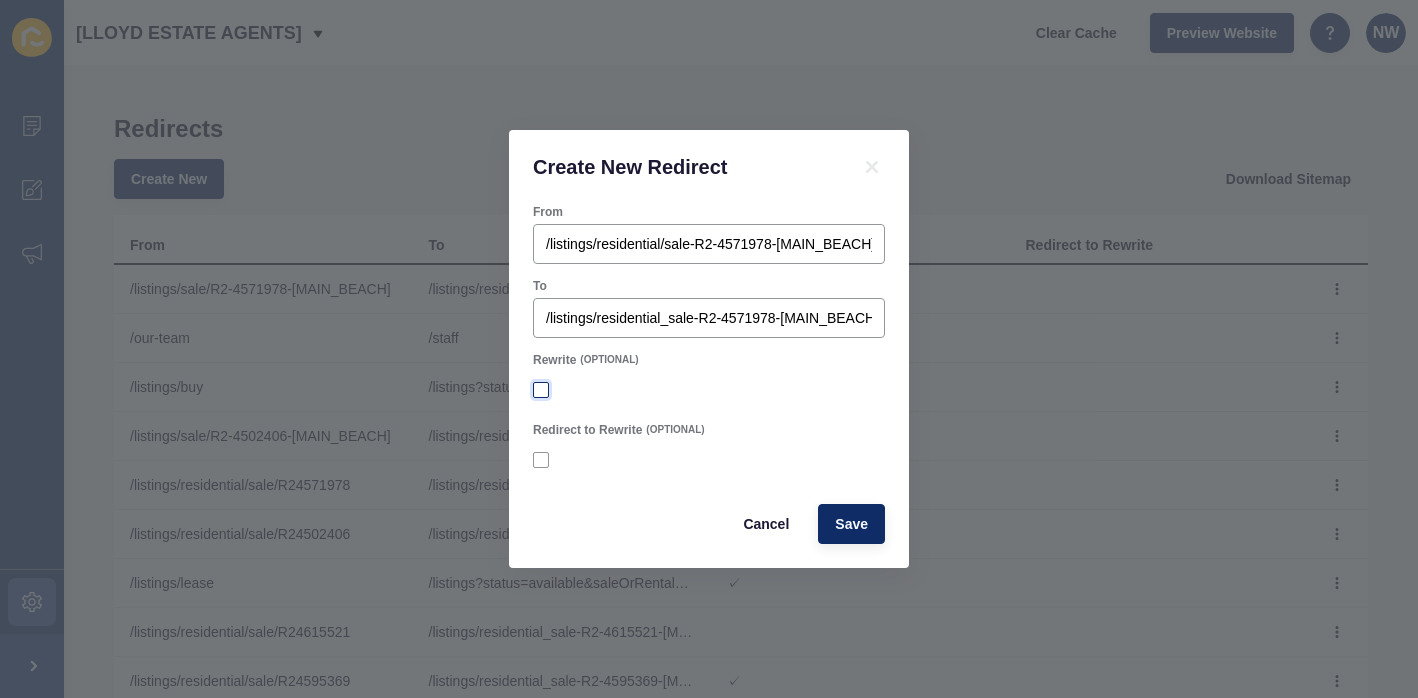 click at bounding box center [541, 390] 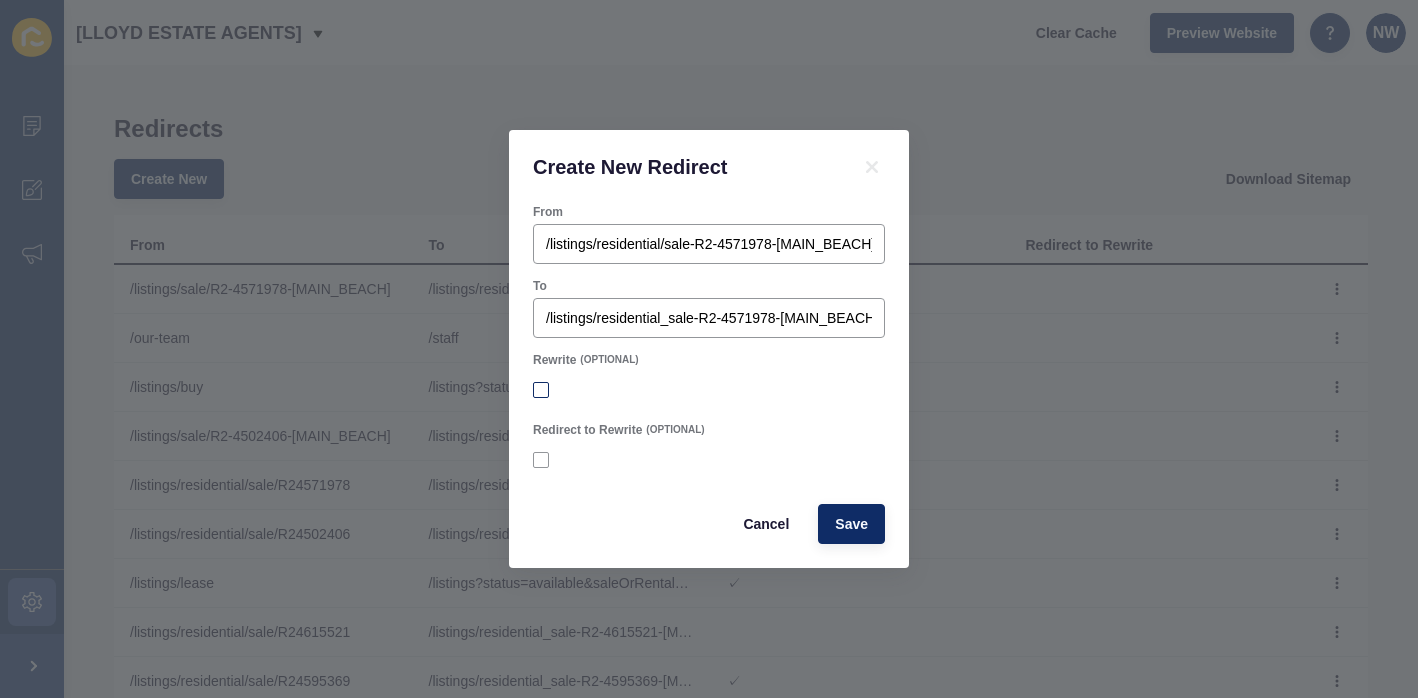 click on "Rewrite" at bounding box center [543, 390] 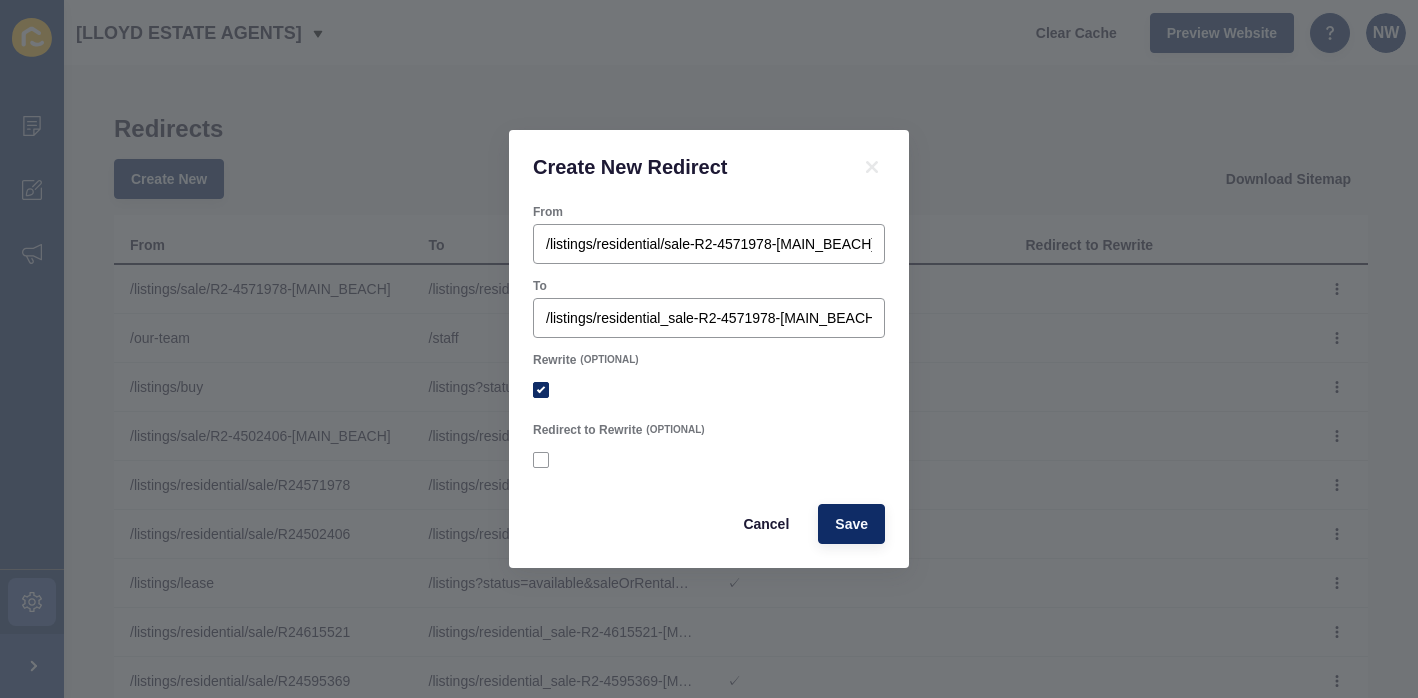 checkbox on "true" 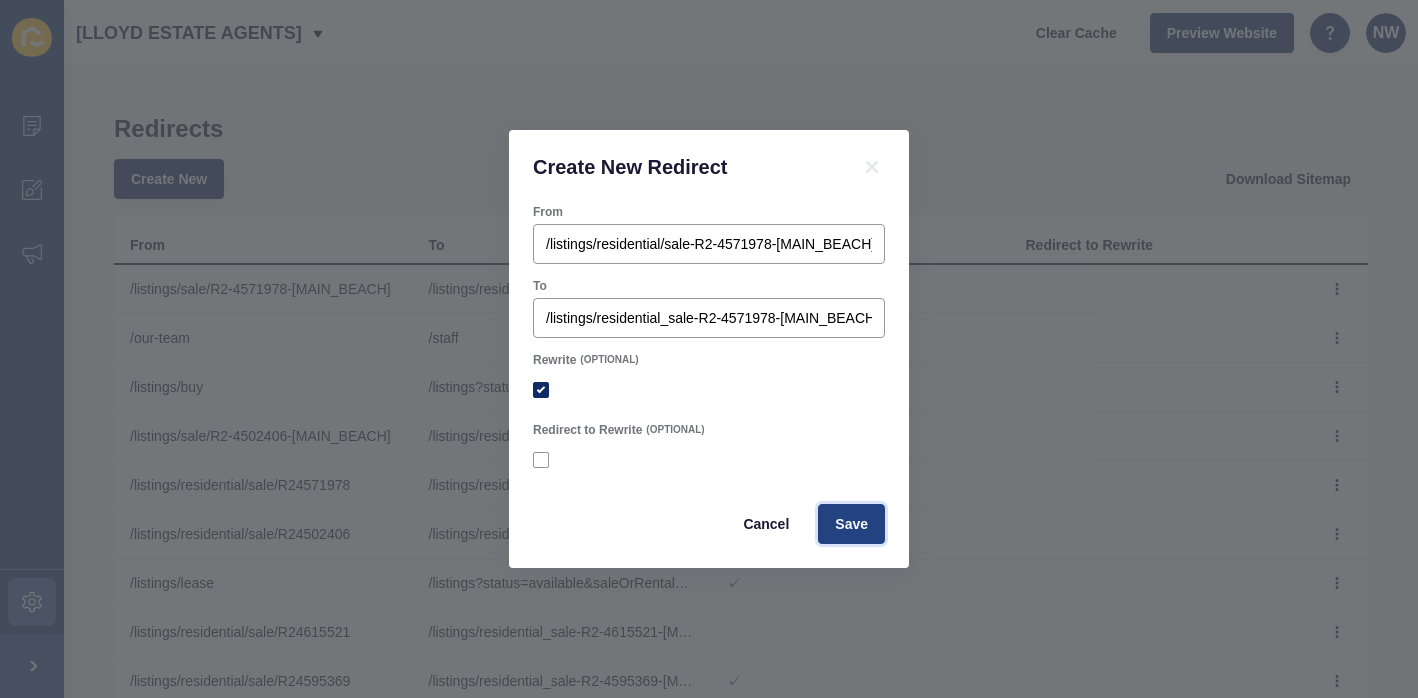 click on "Save" at bounding box center (851, 524) 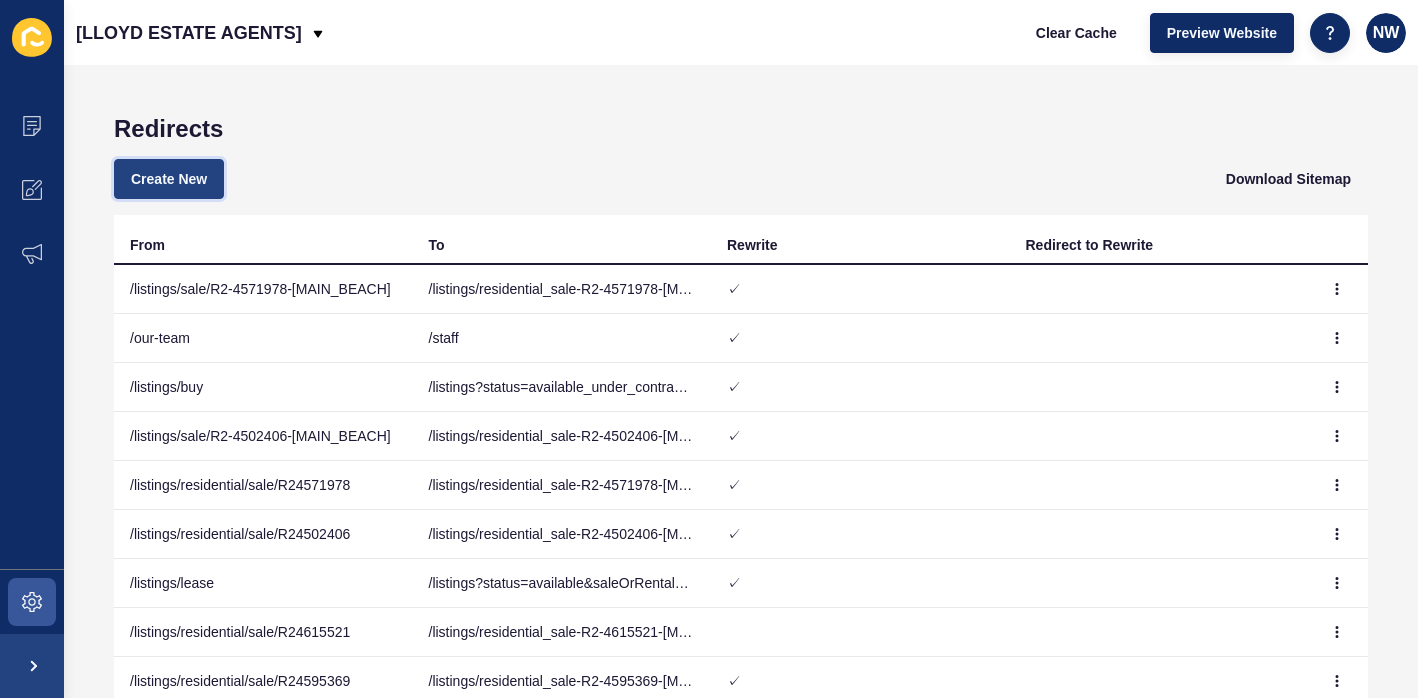 click on "Create New" at bounding box center (169, 179) 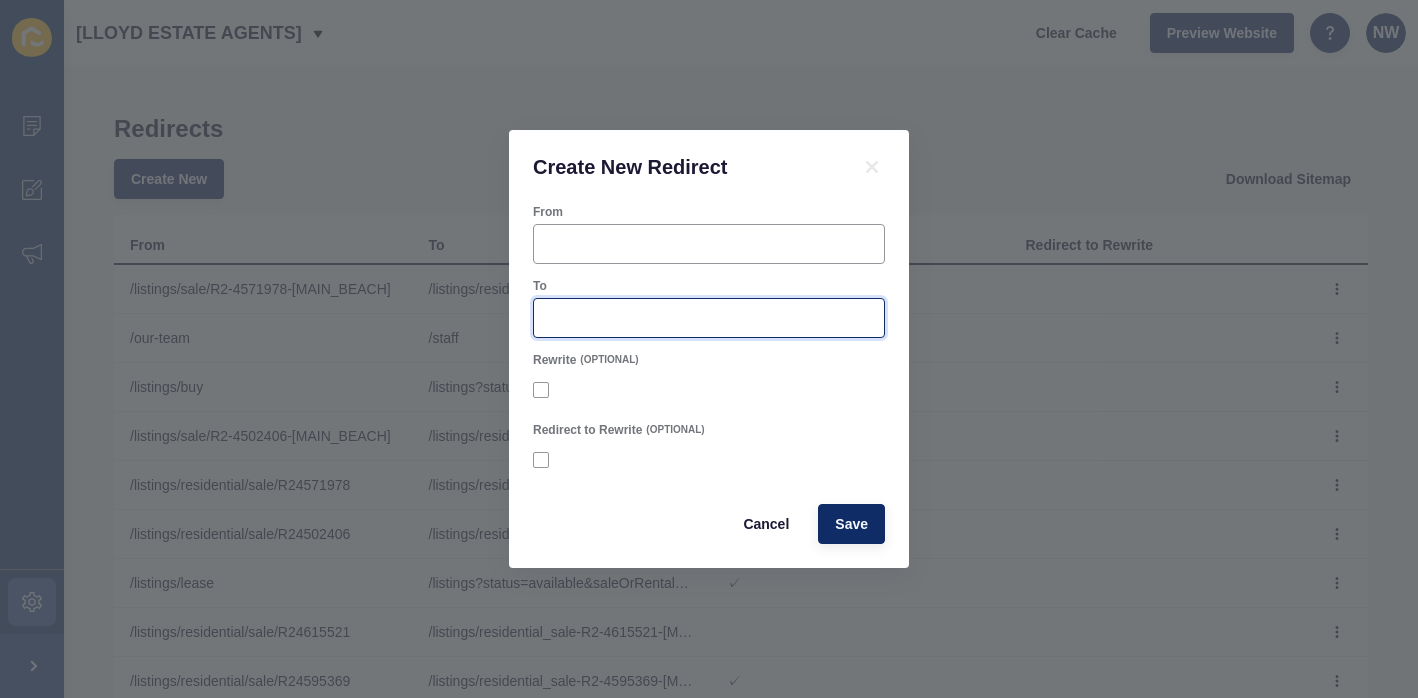 click on "To" at bounding box center [709, 318] 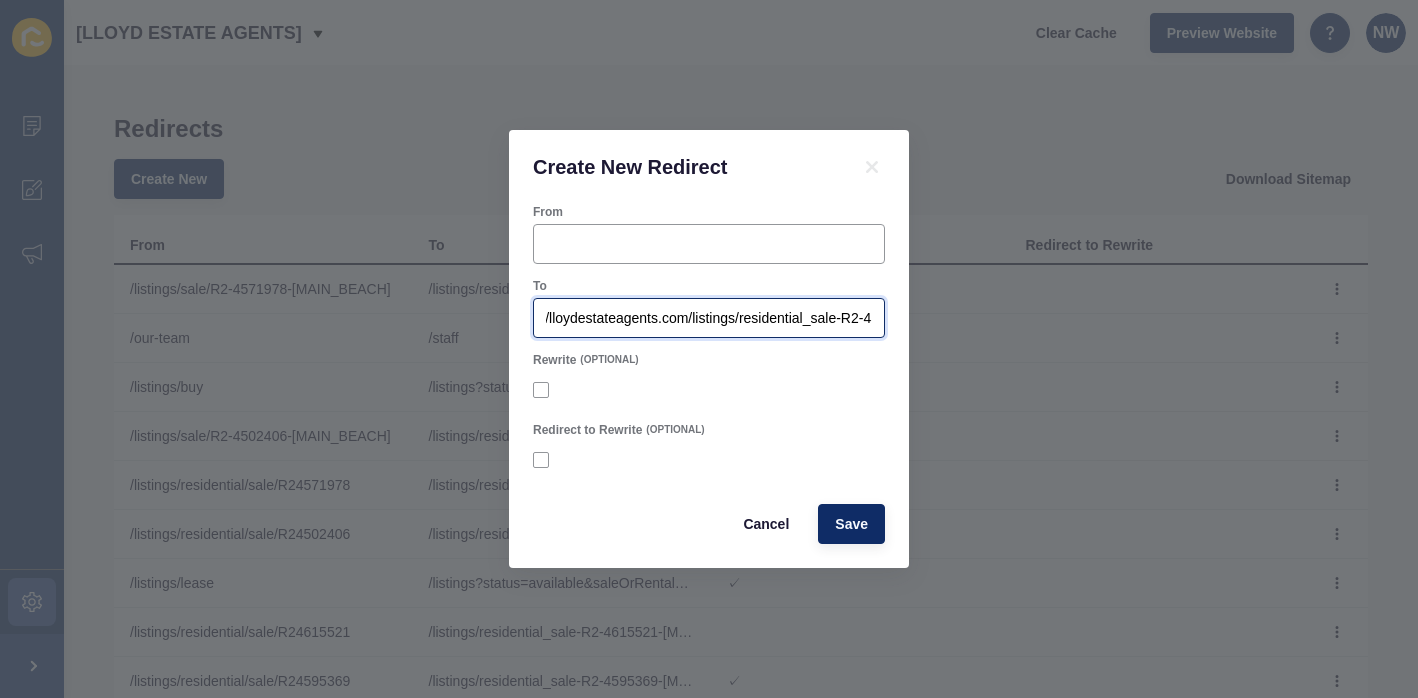 scroll, scrollTop: 0, scrollLeft: 0, axis: both 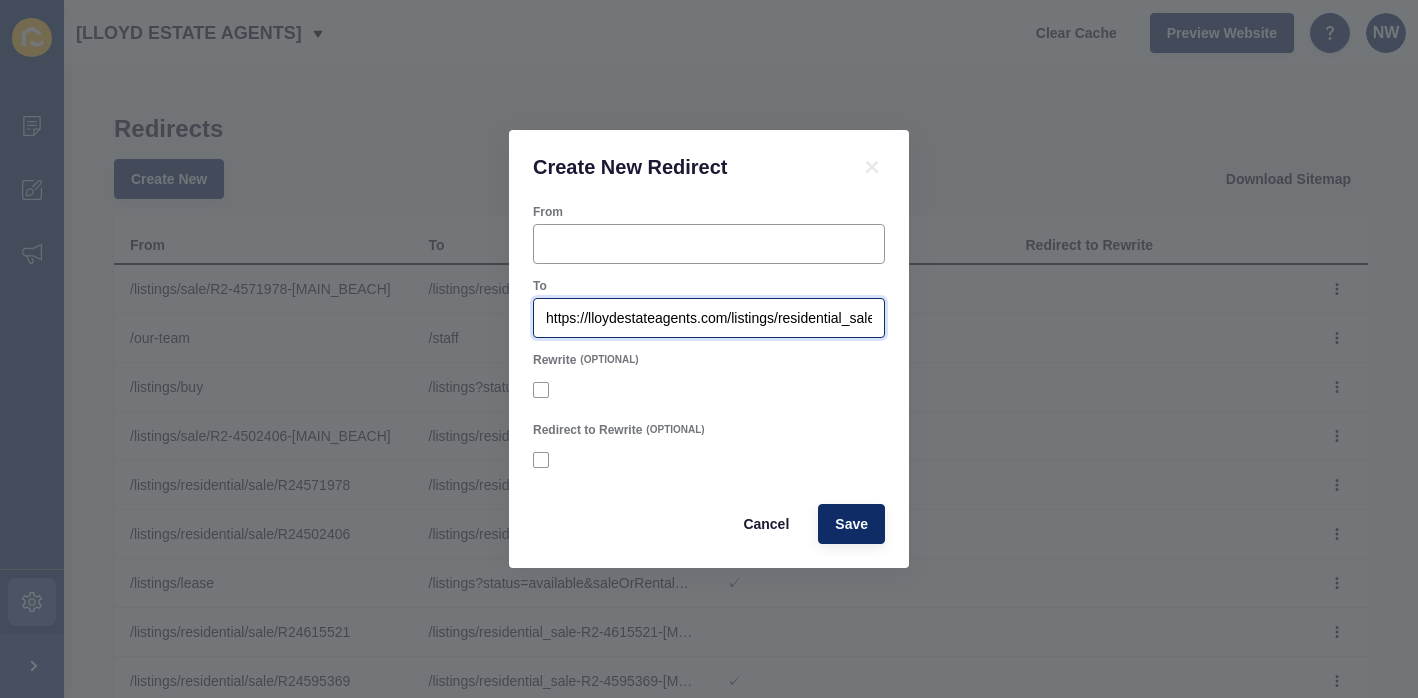 drag, startPoint x: 724, startPoint y: 319, endPoint x: 501, endPoint y: 319, distance: 223 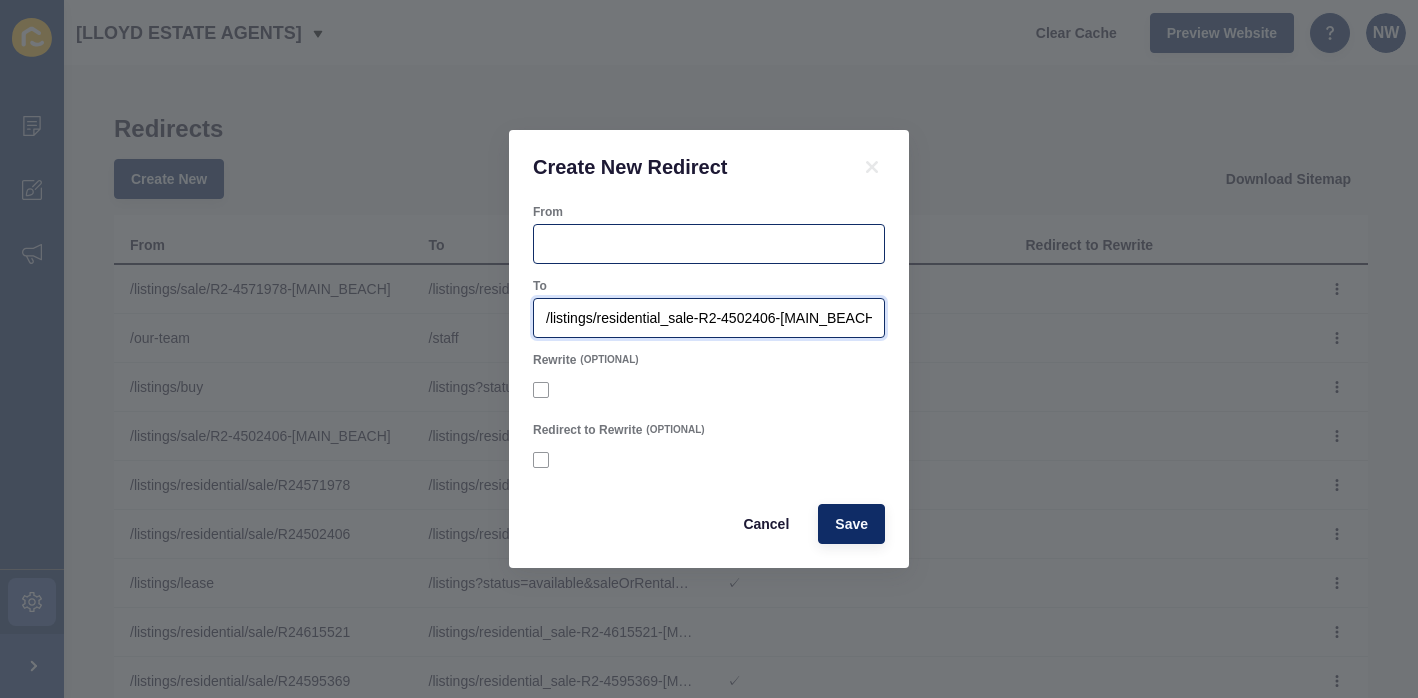 type on "/listings/residential_sale-R2-4502406-[MAIN_BEACH]" 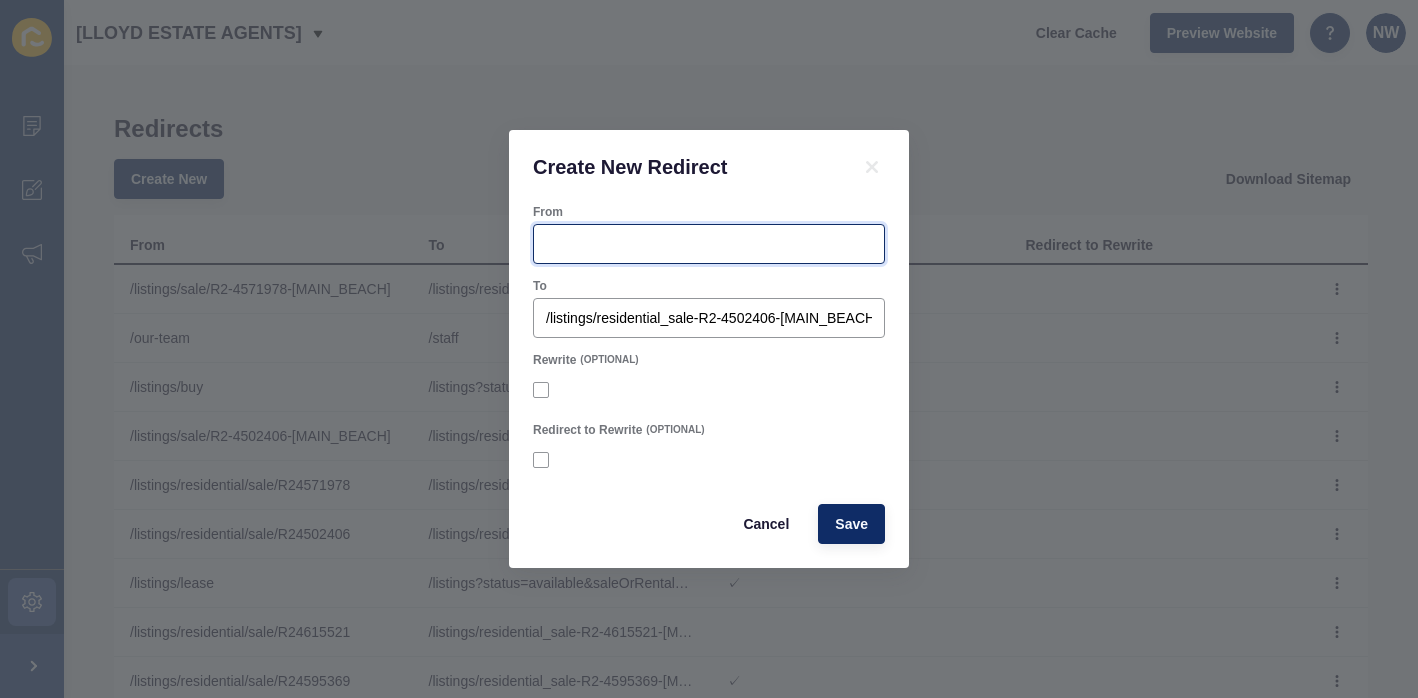 click on "From" at bounding box center (709, 244) 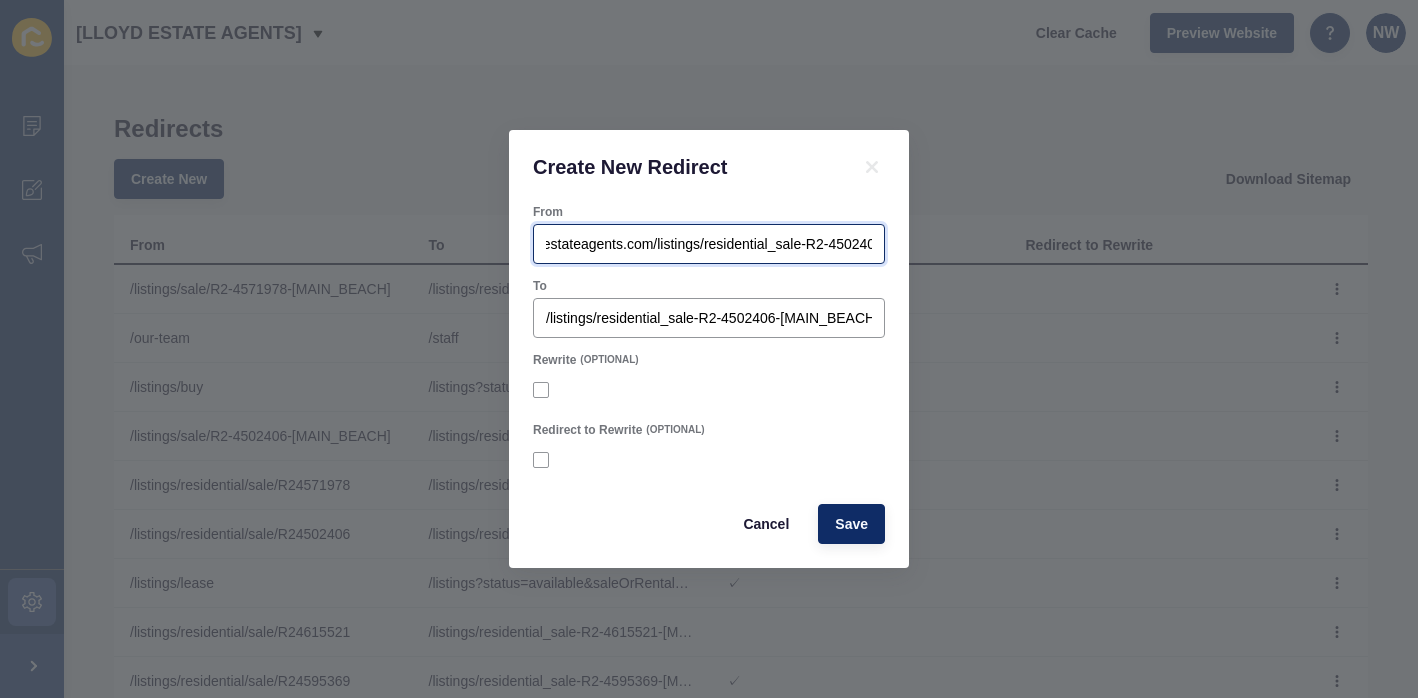 scroll, scrollTop: 0, scrollLeft: 75, axis: horizontal 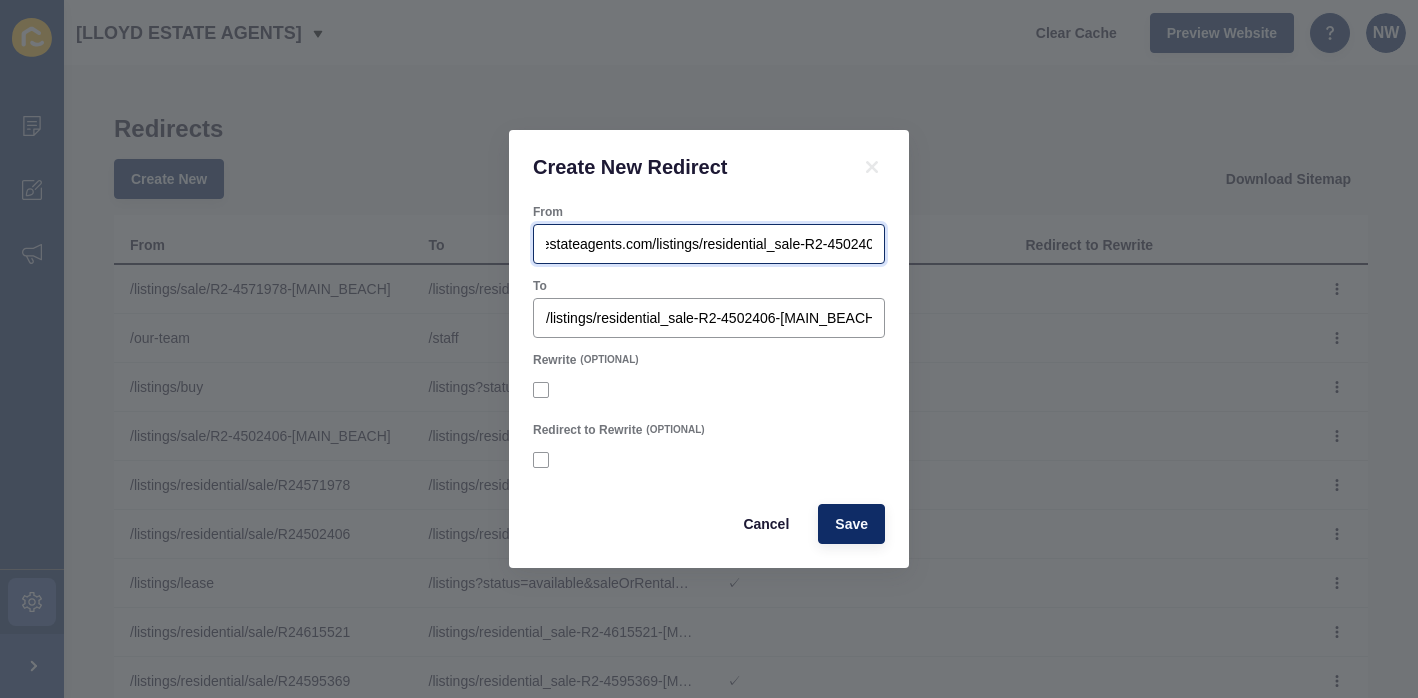 click on "https://lloydestateagents.com/listings/residential_sale-R2-4502406-[MAIN_BEACH]" at bounding box center (709, 244) 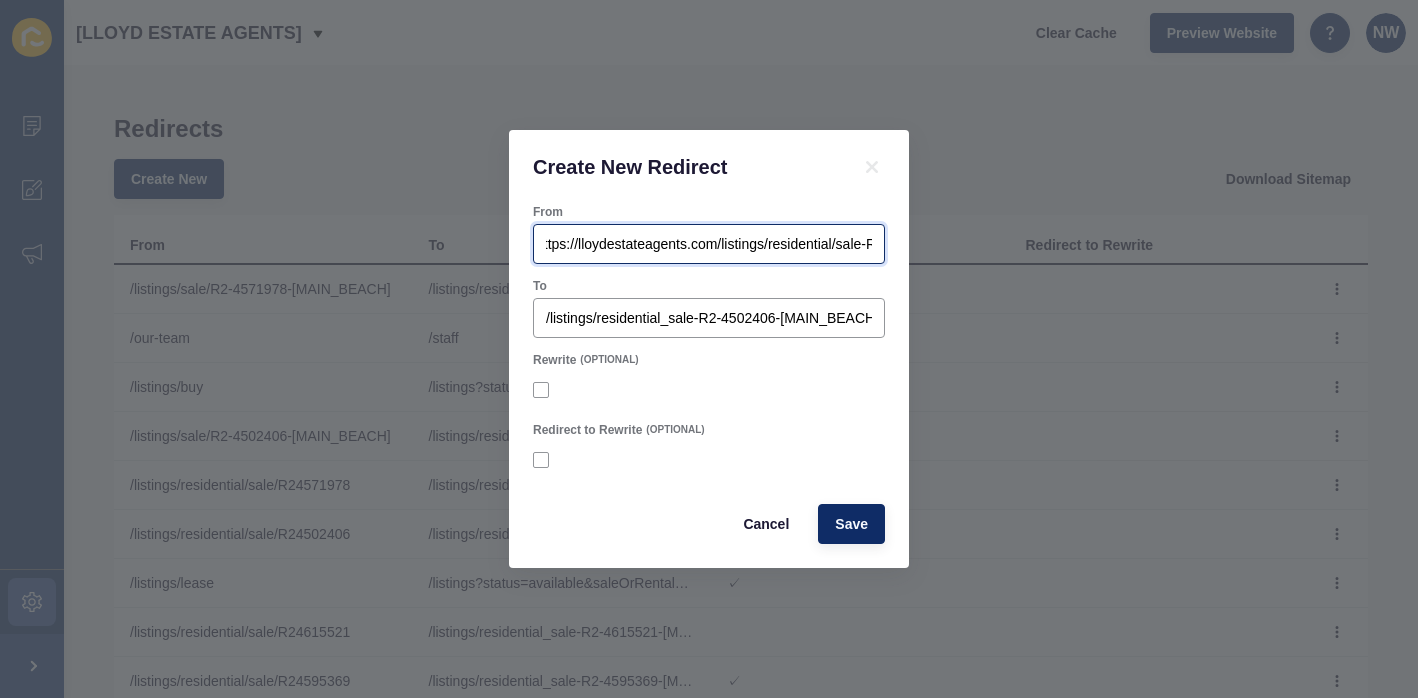 scroll, scrollTop: 0, scrollLeft: 0, axis: both 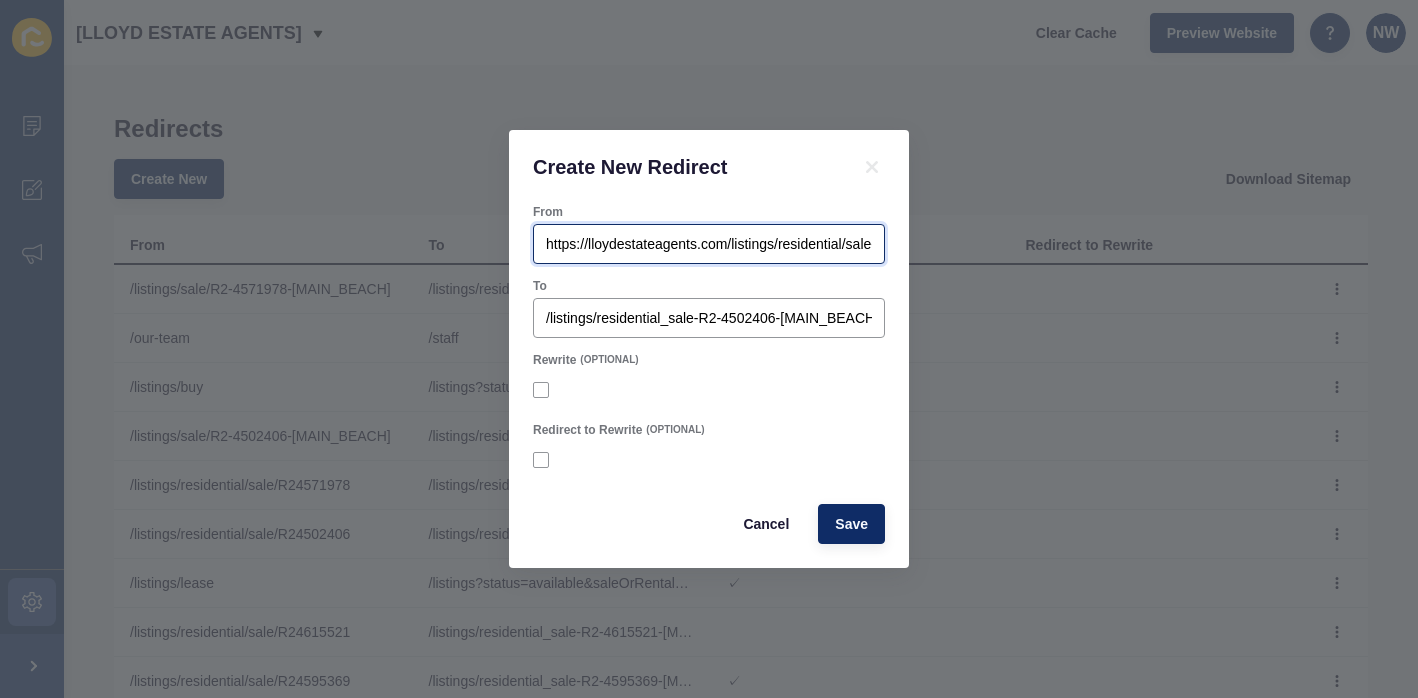 drag, startPoint x: 727, startPoint y: 247, endPoint x: 527, endPoint y: 249, distance: 200.01 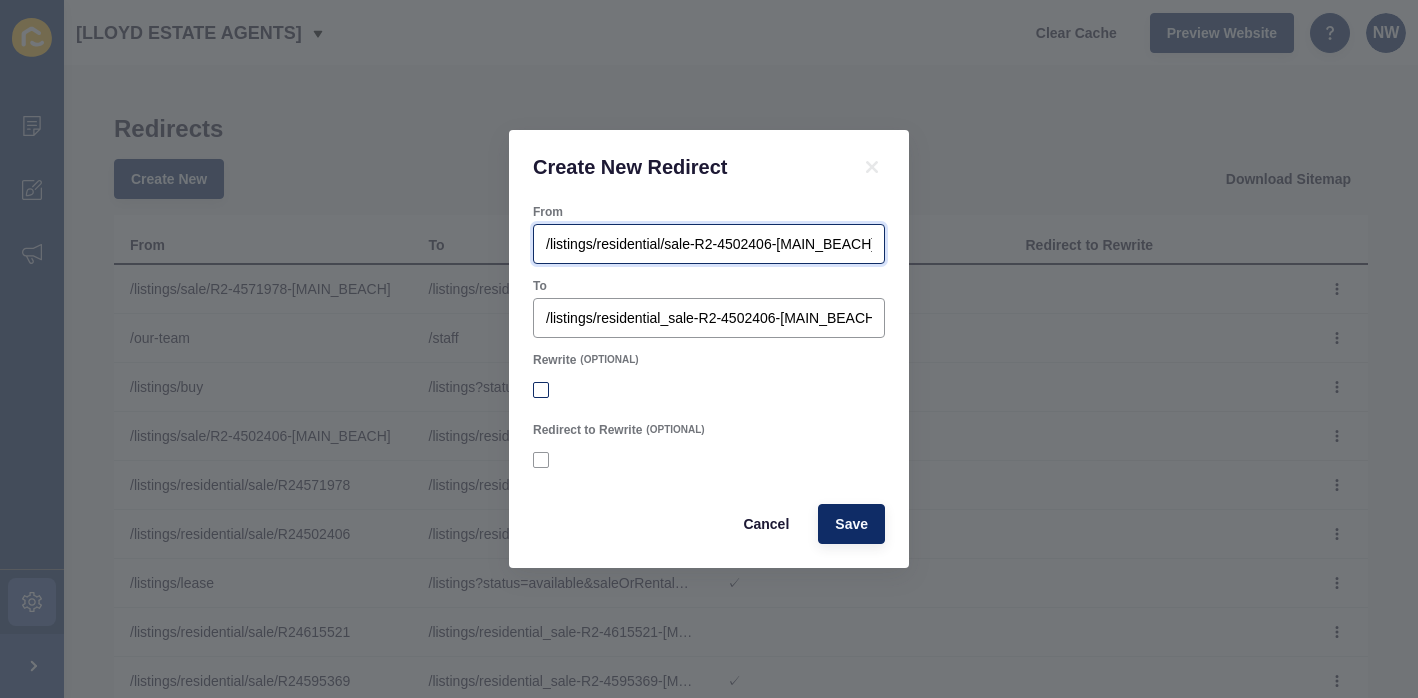 type on "/listings/residential/sale-R2-4502406-[MAIN_BEACH]" 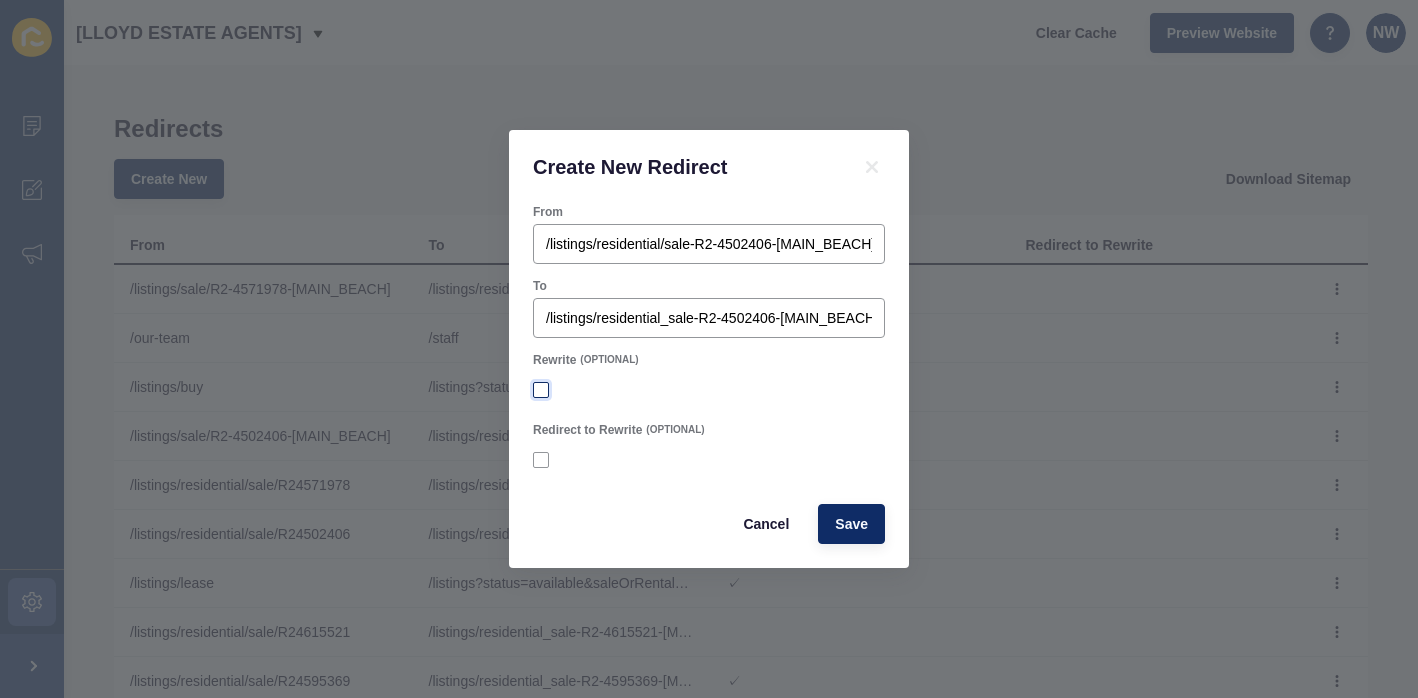click at bounding box center (541, 390) 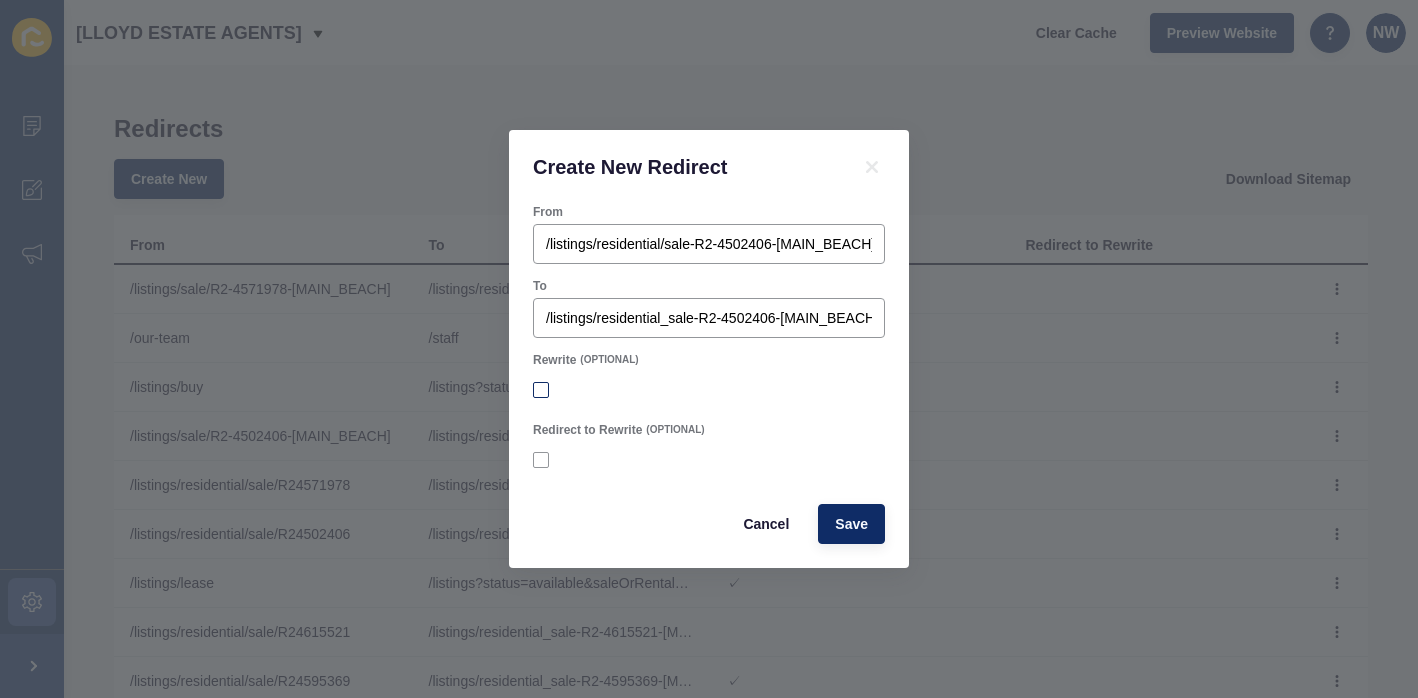 click on "Rewrite" at bounding box center [543, 390] 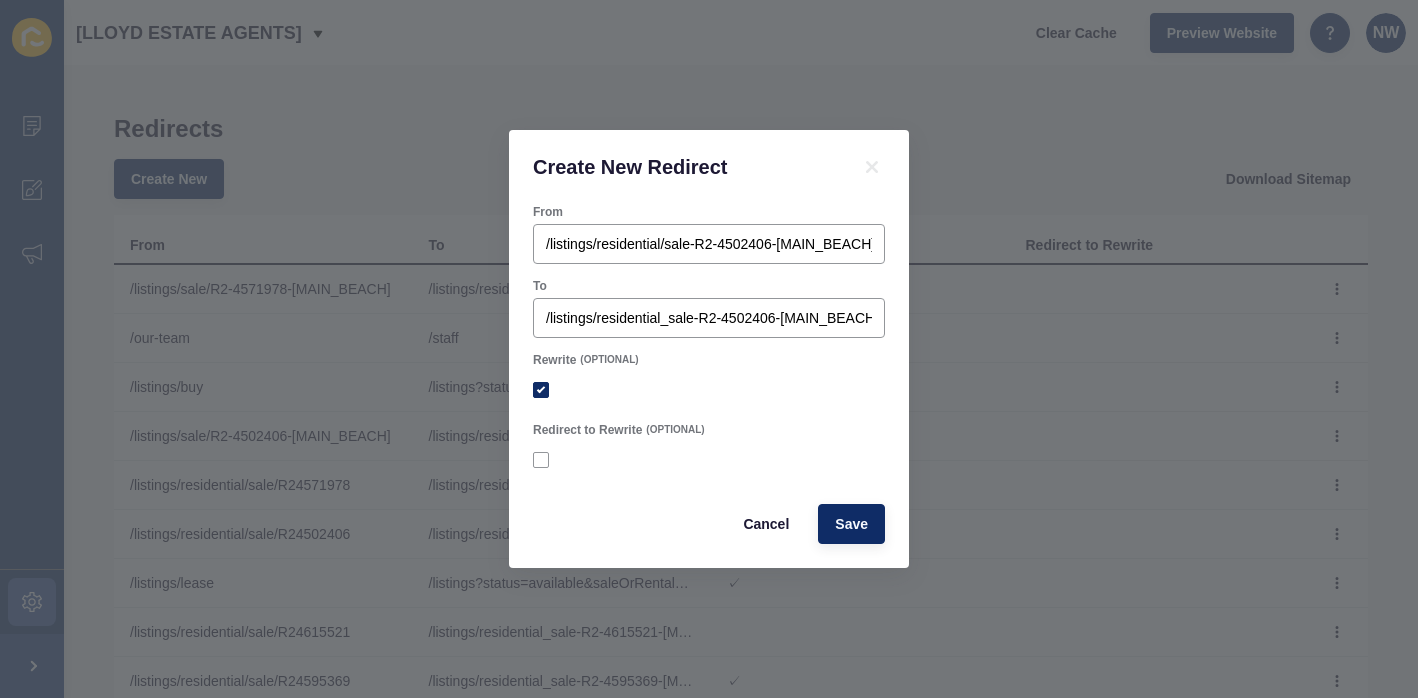 checkbox on "true" 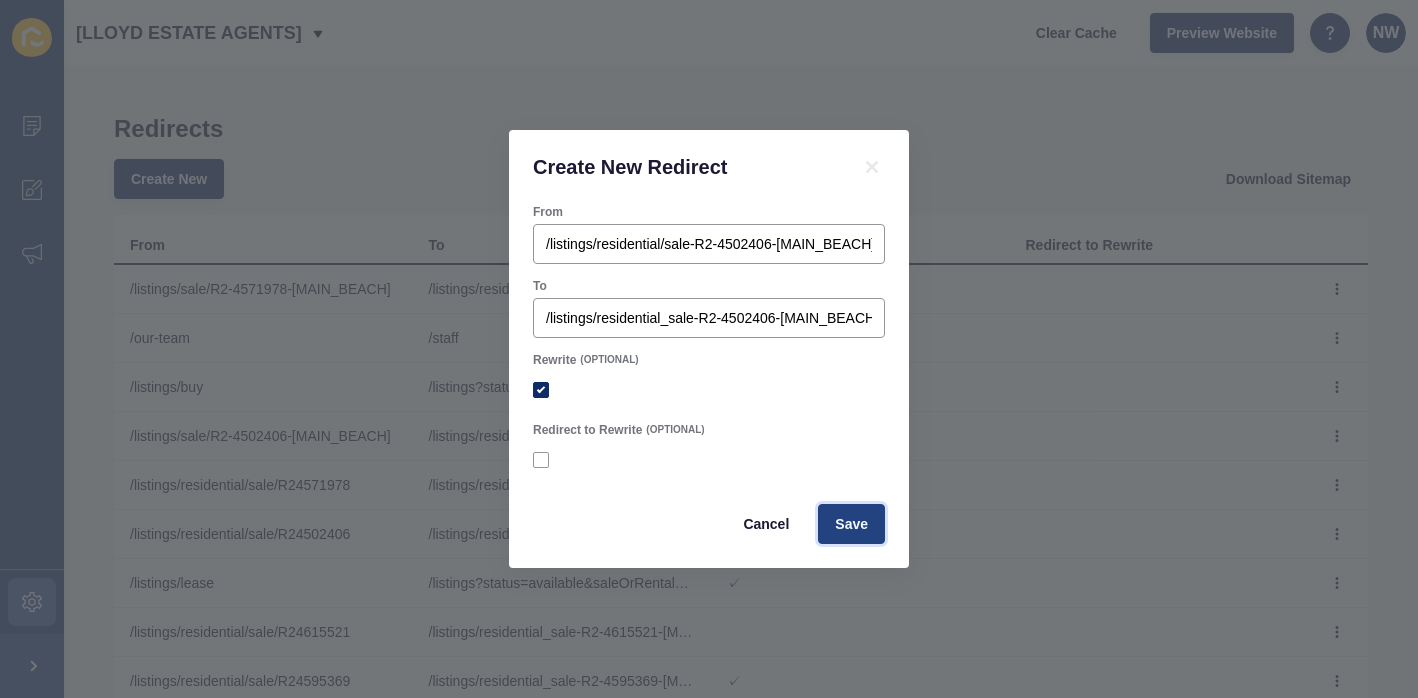 click on "Save" at bounding box center [851, 524] 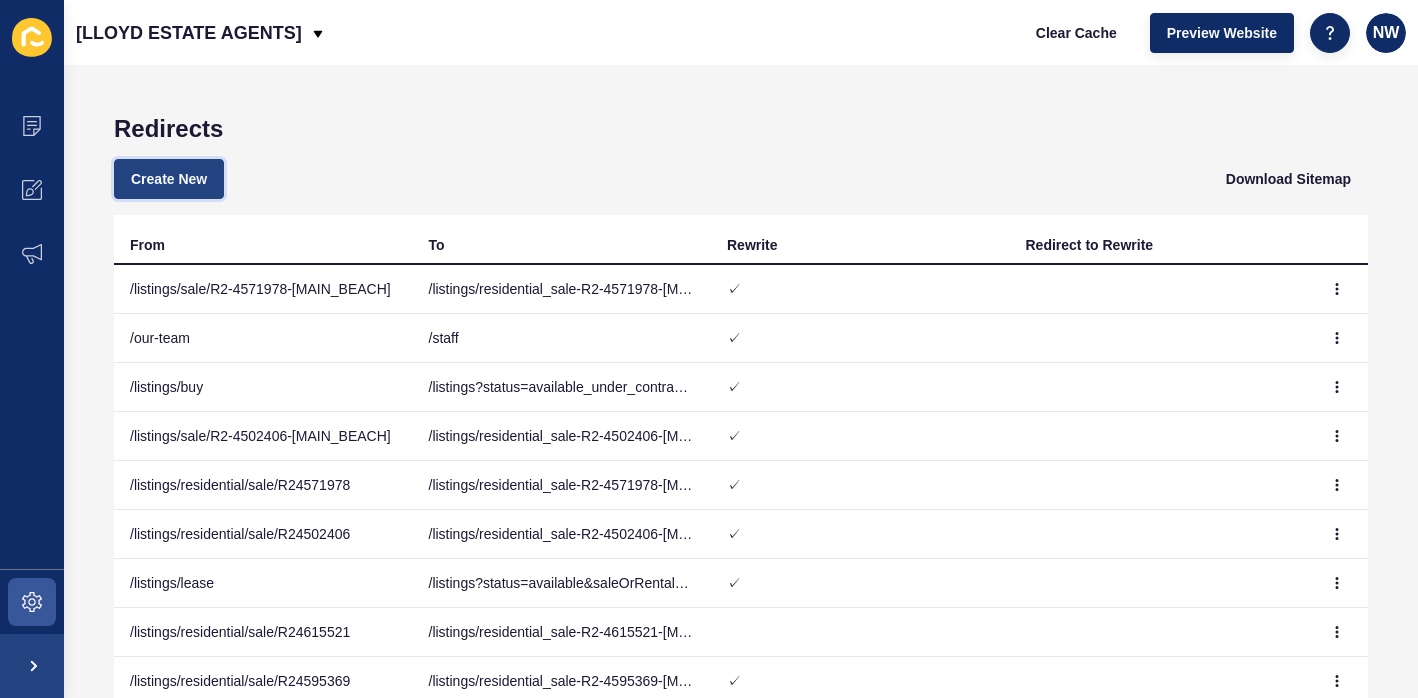 click on "Create New" at bounding box center (169, 179) 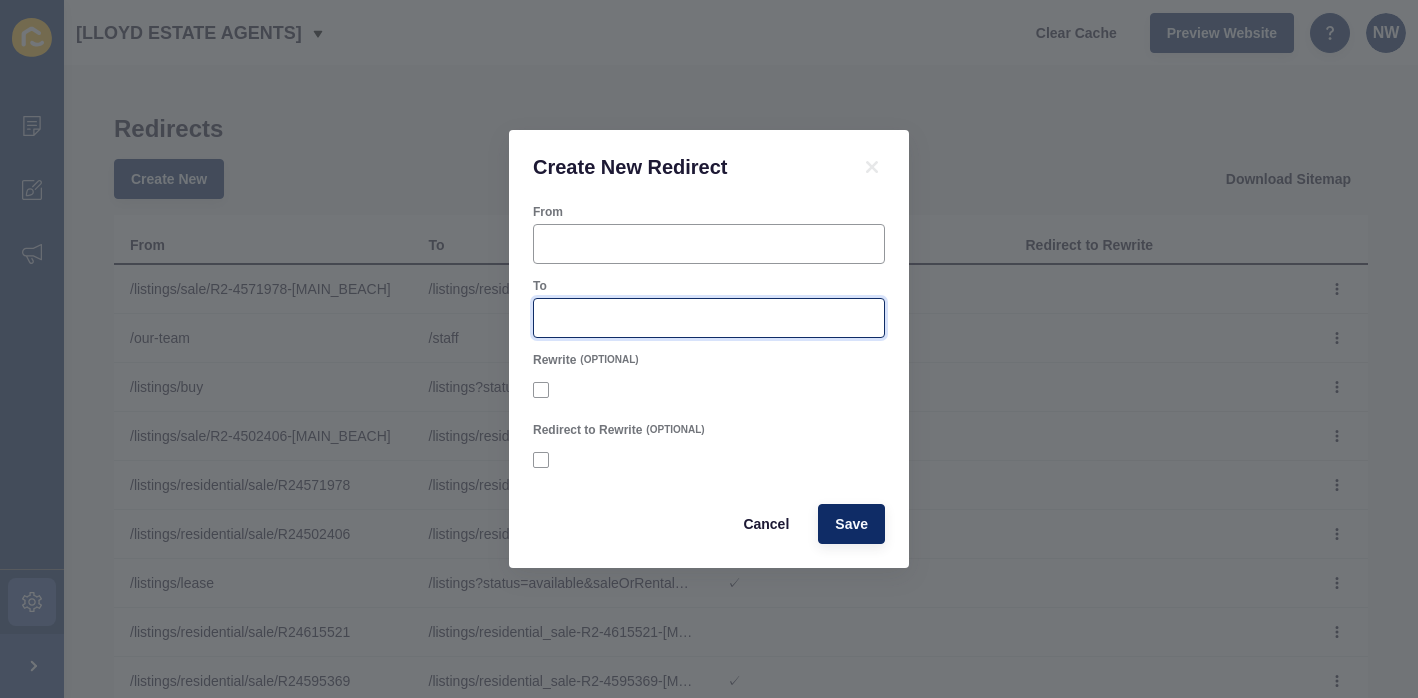 click on "To" at bounding box center [709, 318] 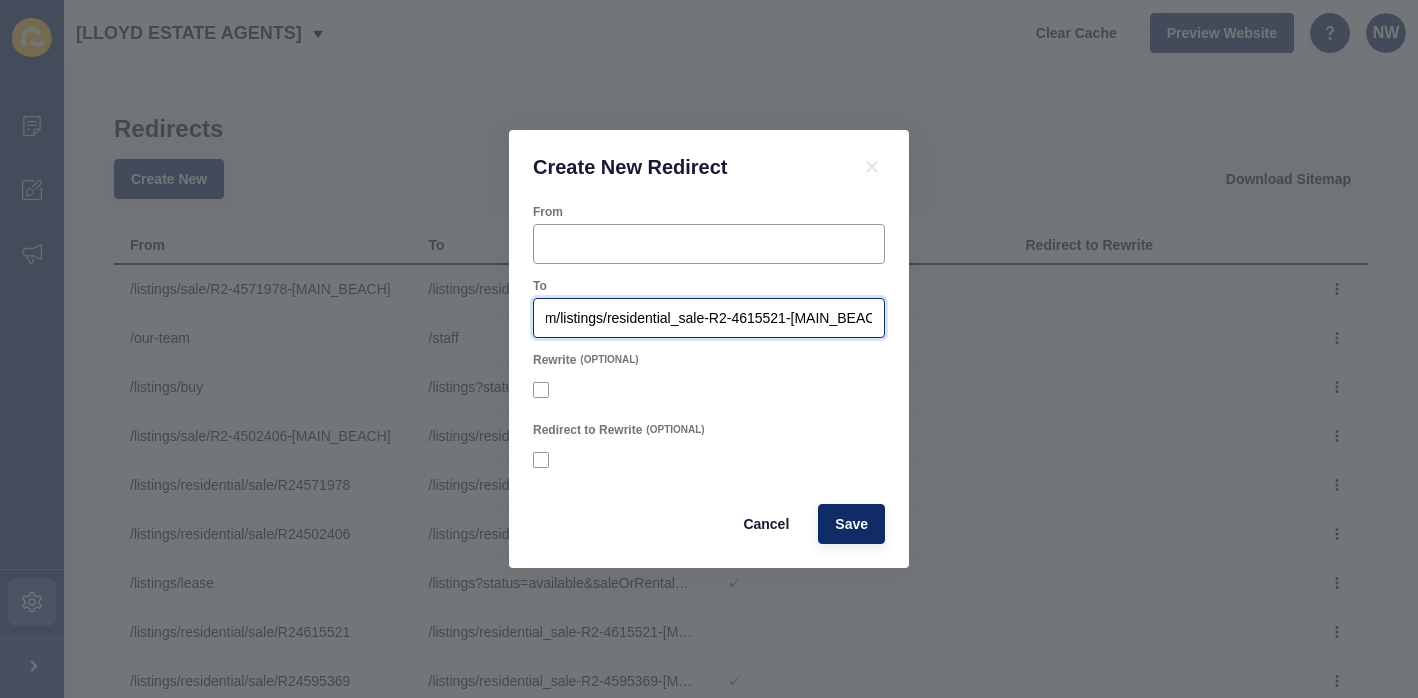 scroll, scrollTop: 0, scrollLeft: 0, axis: both 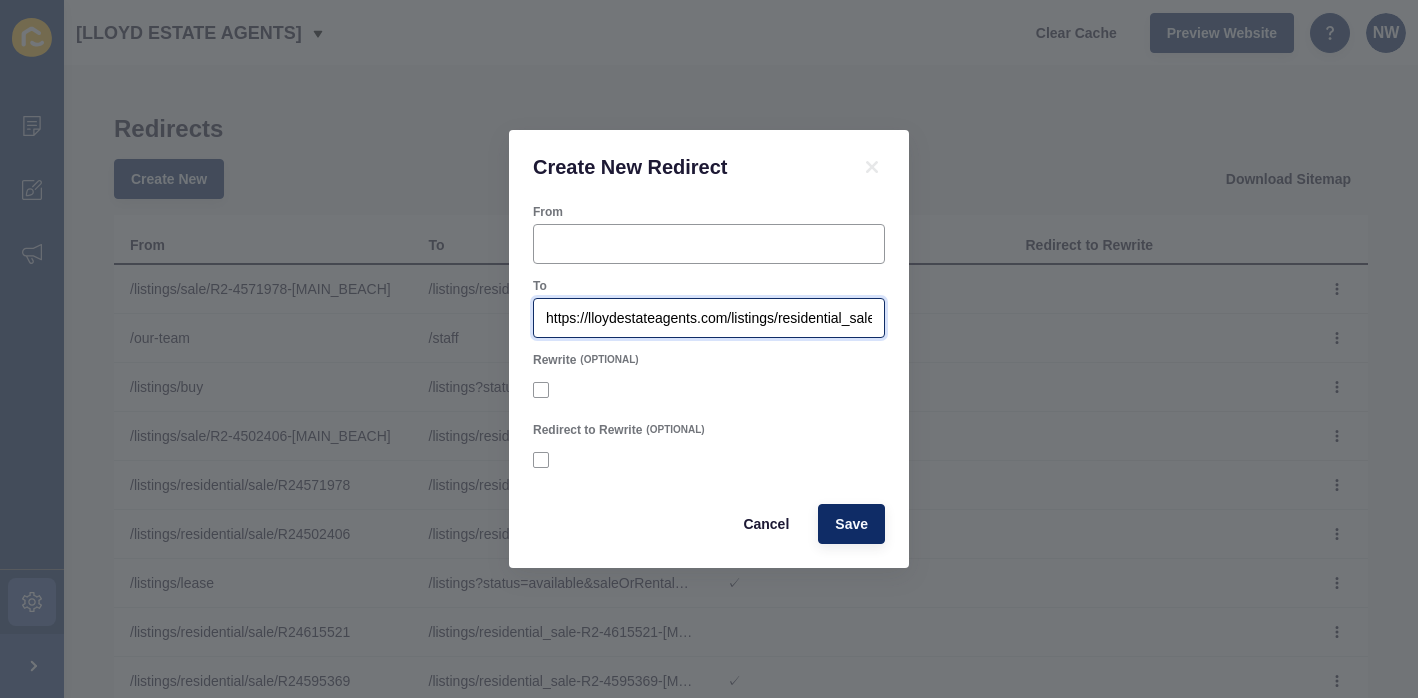 drag, startPoint x: 726, startPoint y: 321, endPoint x: 504, endPoint y: 319, distance: 222.009 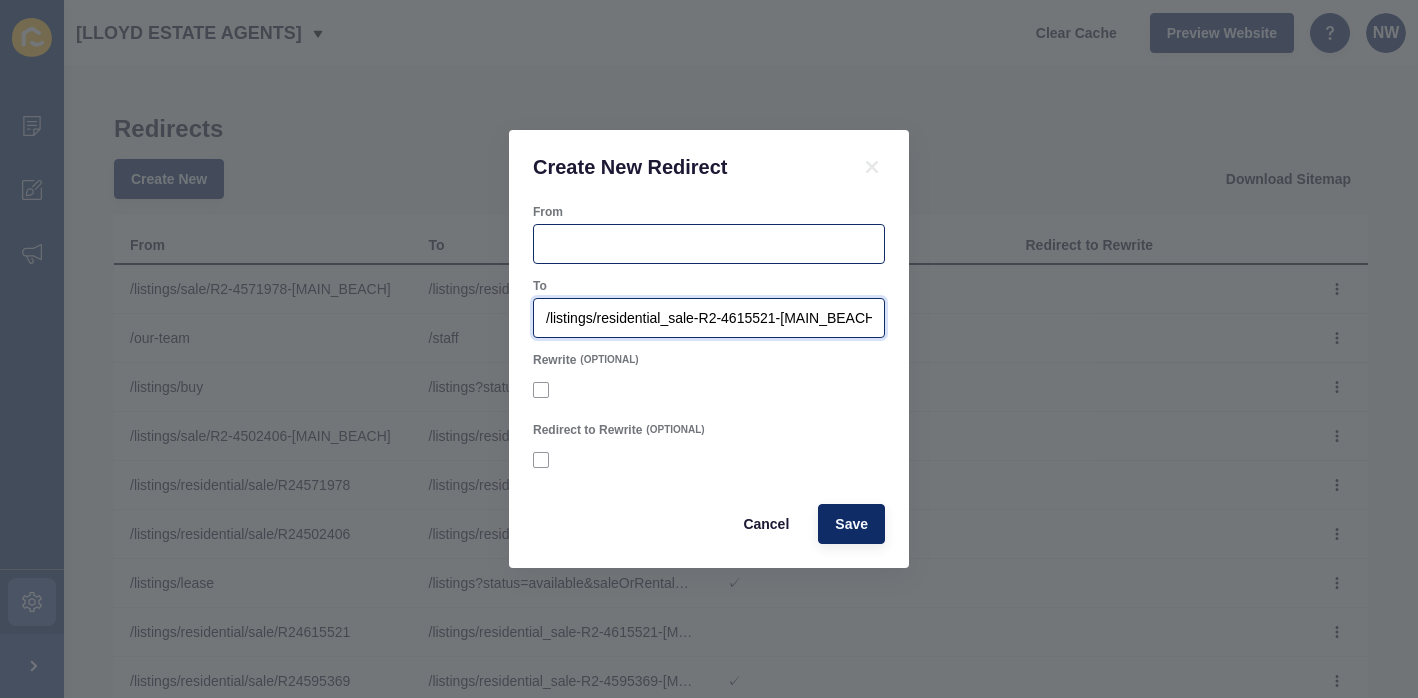 type on "/listings/residential_sale-R2-4615521-[MAIN_BEACH]" 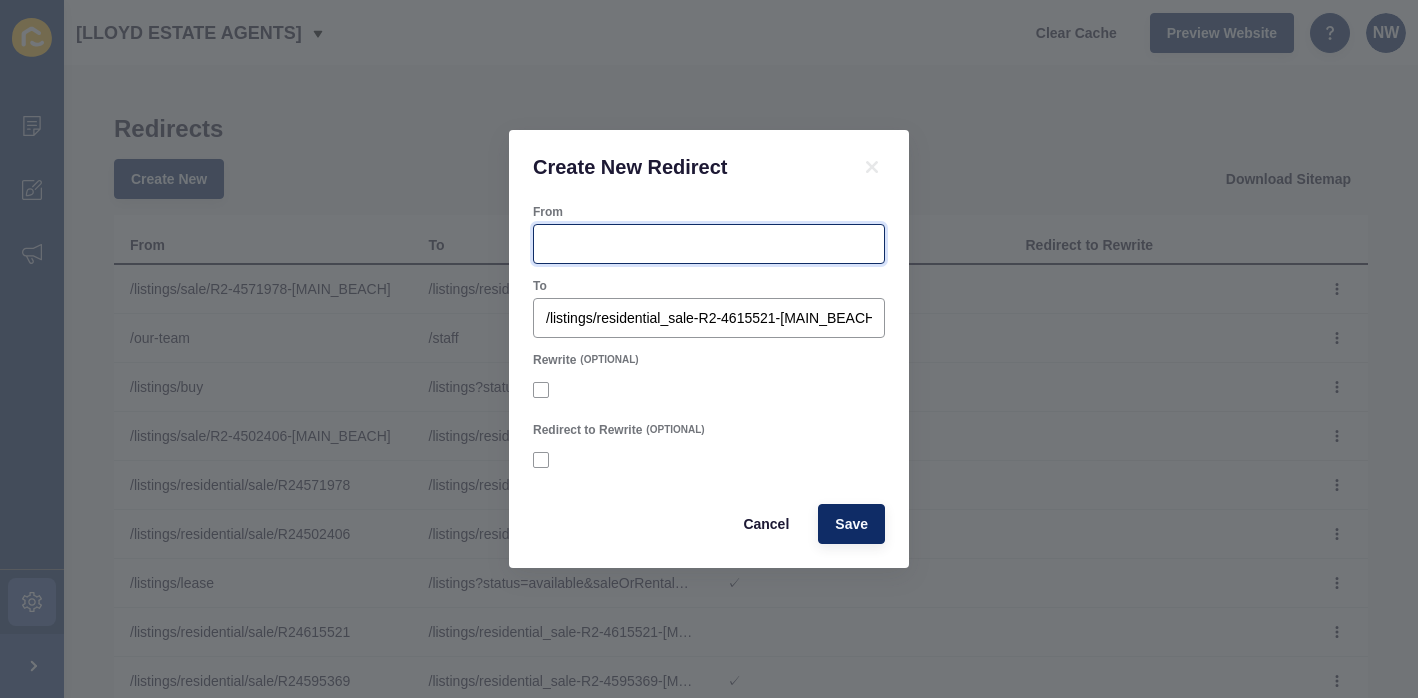click on "From" at bounding box center (709, 244) 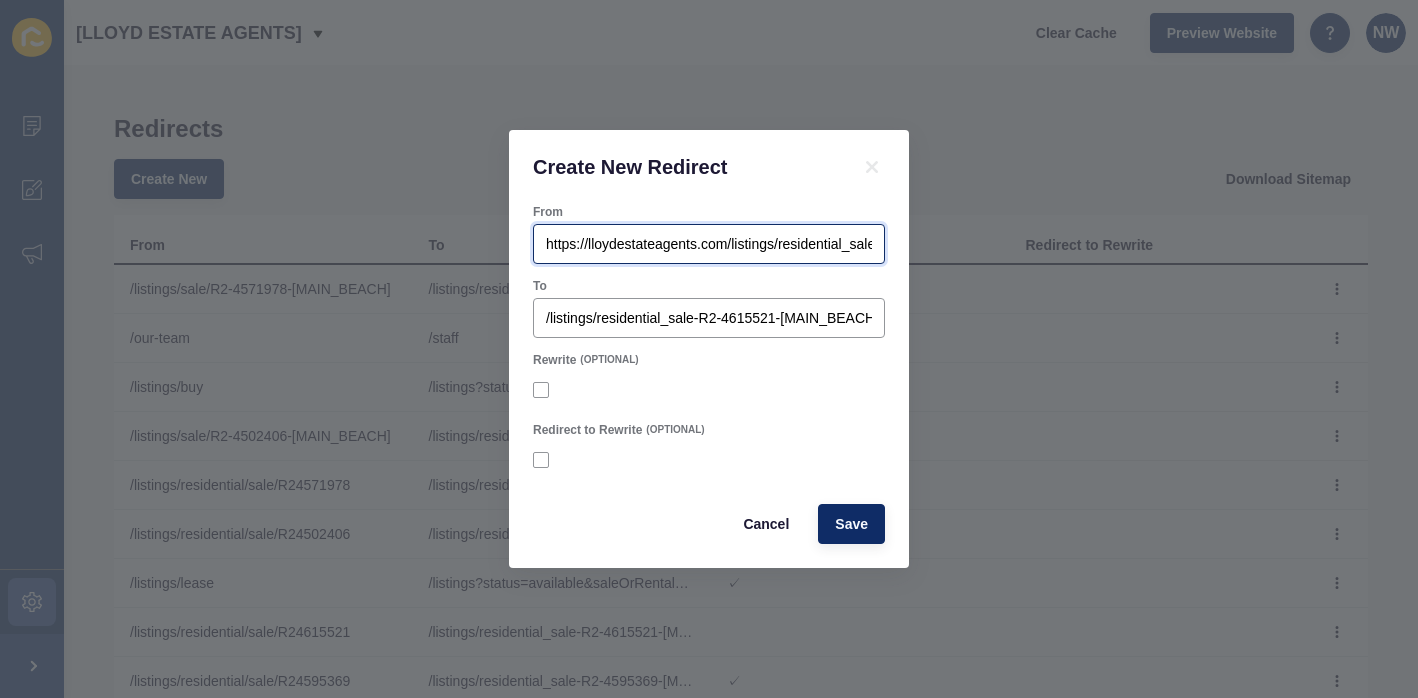 scroll, scrollTop: 0, scrollLeft: 171, axis: horizontal 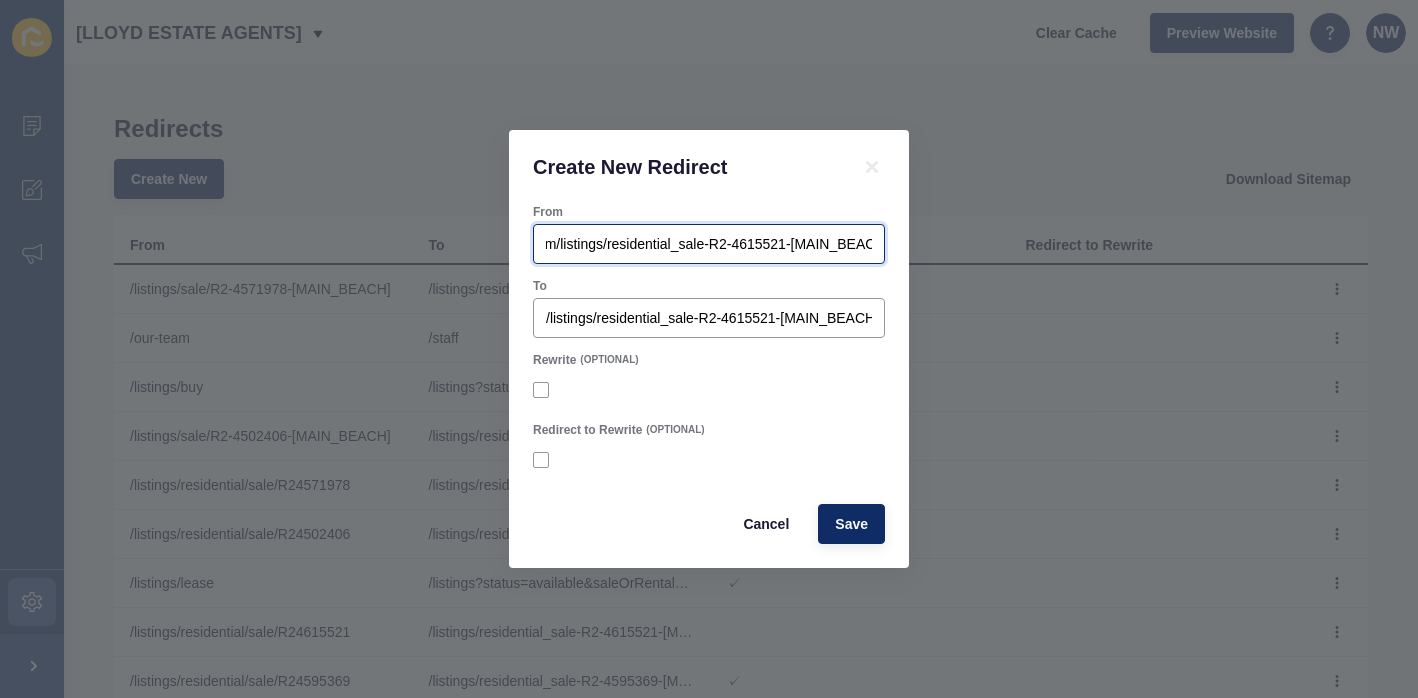 click on "https://lloydestateagents.com/listings/residential_sale-R2-4615521-[MAIN_BEACH]" at bounding box center [709, 244] 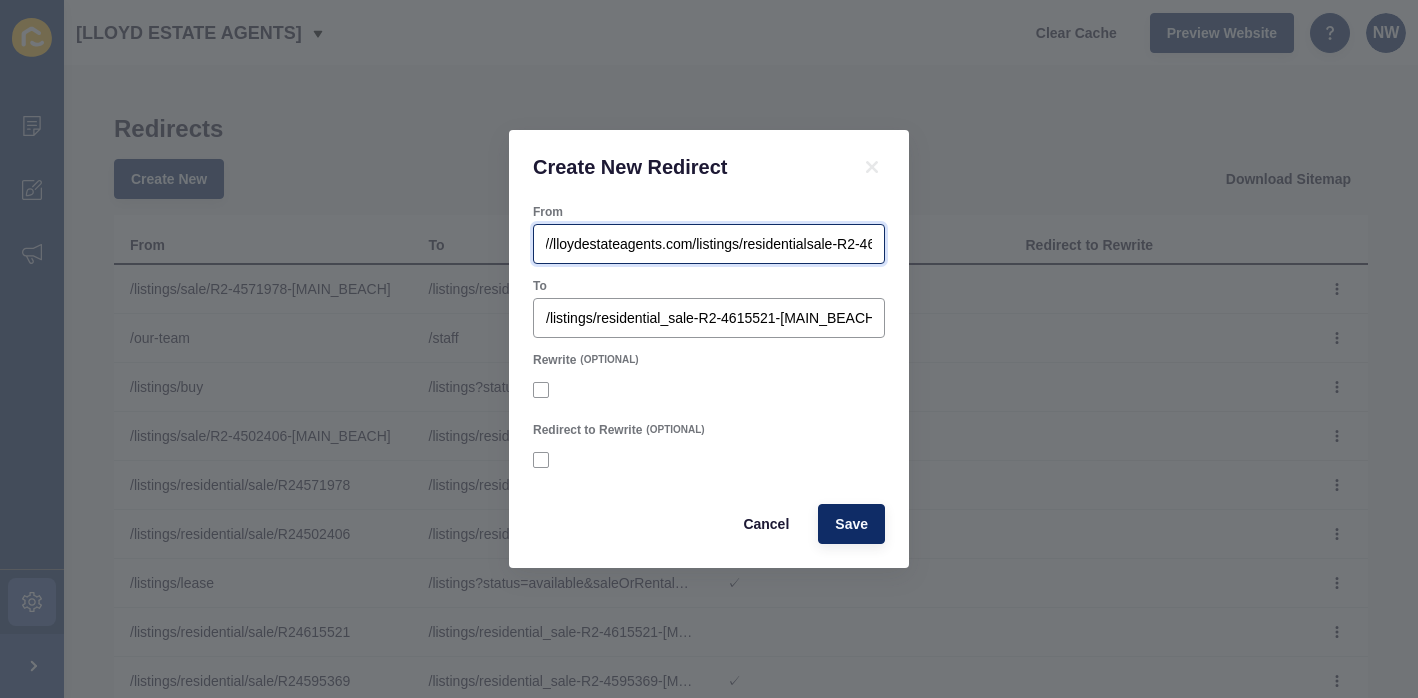 scroll, scrollTop: 0, scrollLeft: 0, axis: both 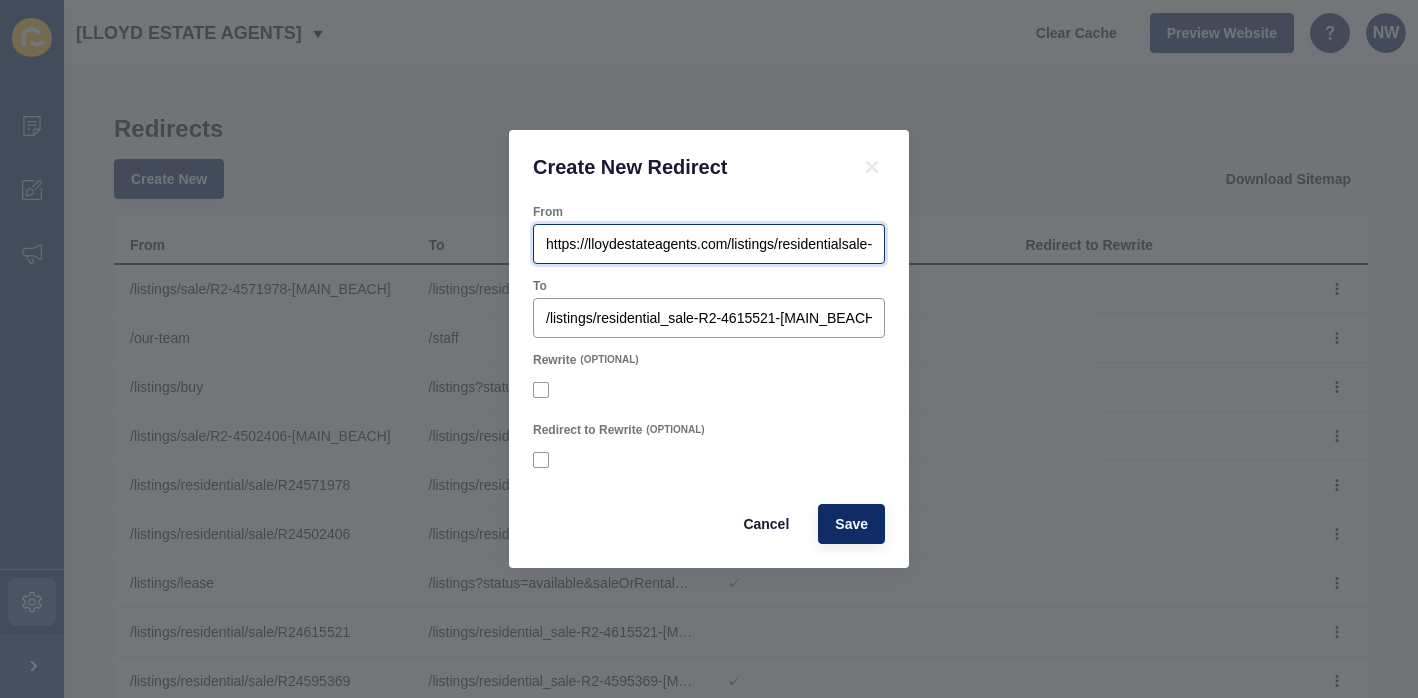 drag, startPoint x: 726, startPoint y: 243, endPoint x: 501, endPoint y: 241, distance: 225.0089 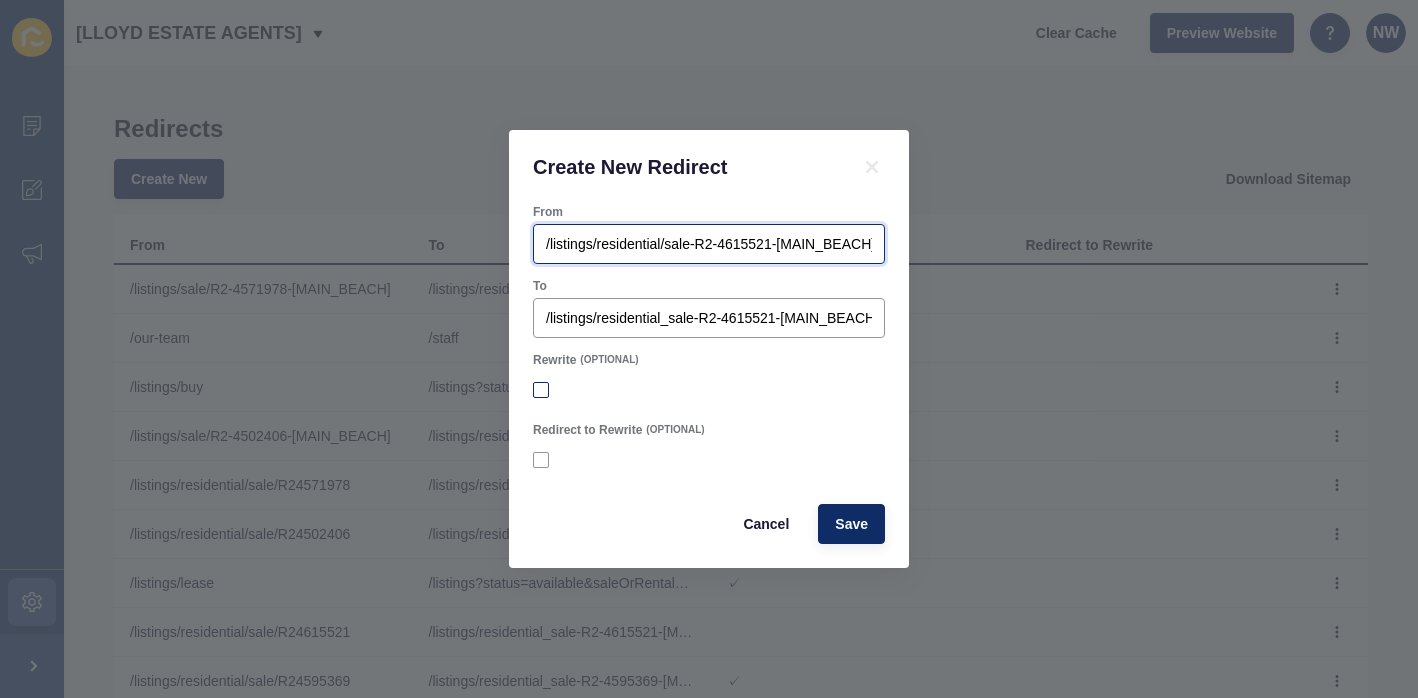 type on "/listings/residential/sale-R2-4615521-[MAIN_BEACH]" 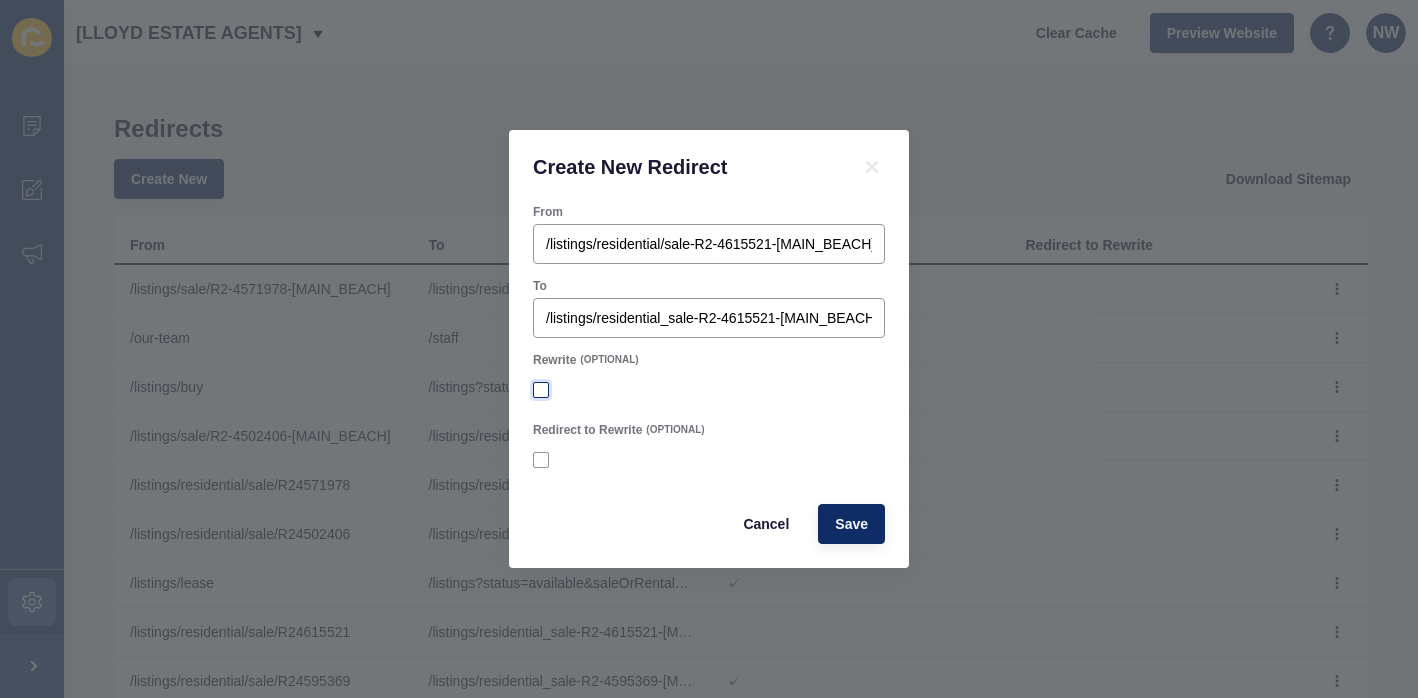 click at bounding box center (541, 390) 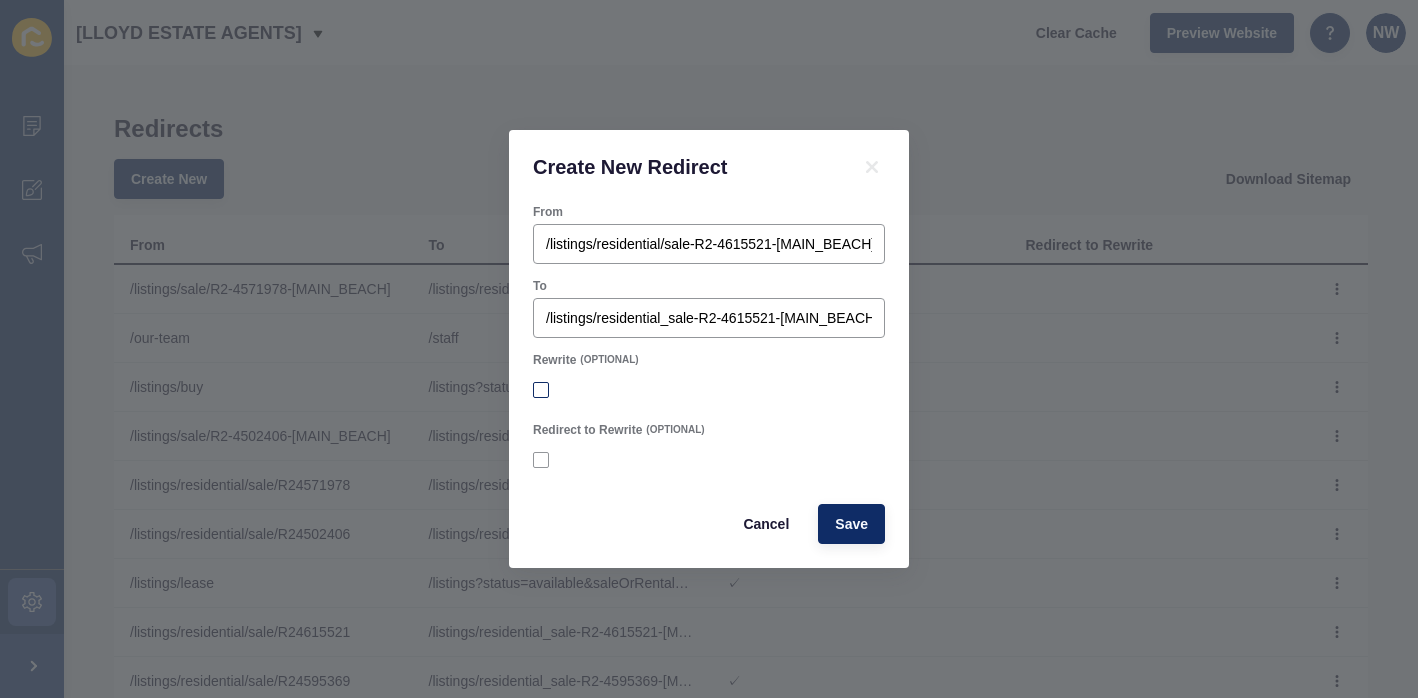 click on "Rewrite" at bounding box center (543, 390) 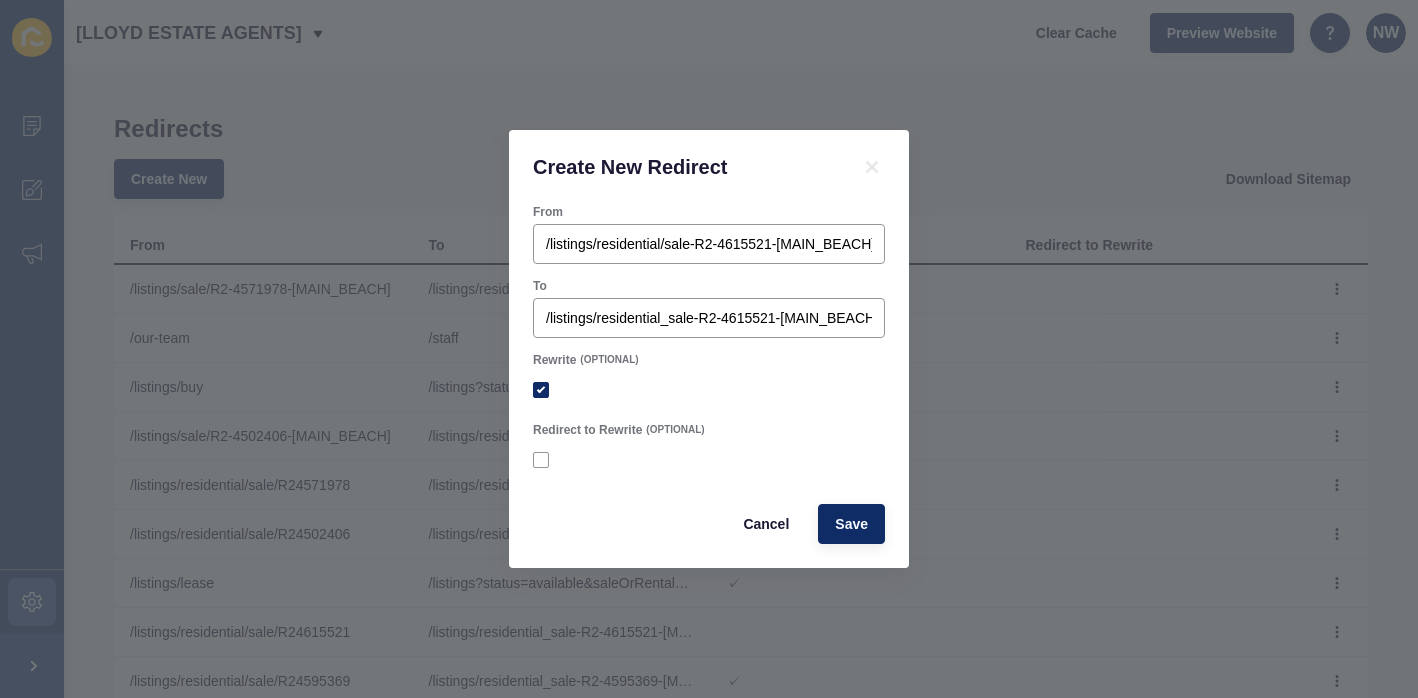 checkbox on "true" 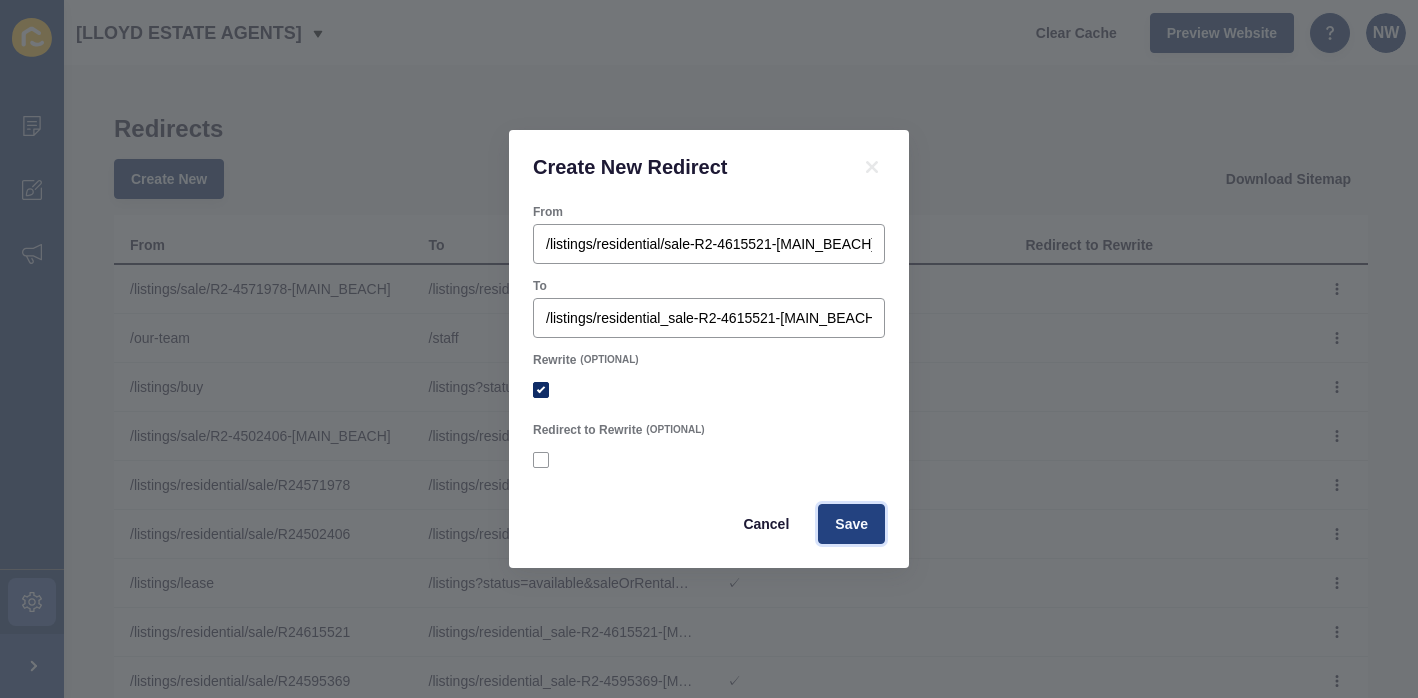 click on "Save" at bounding box center [851, 524] 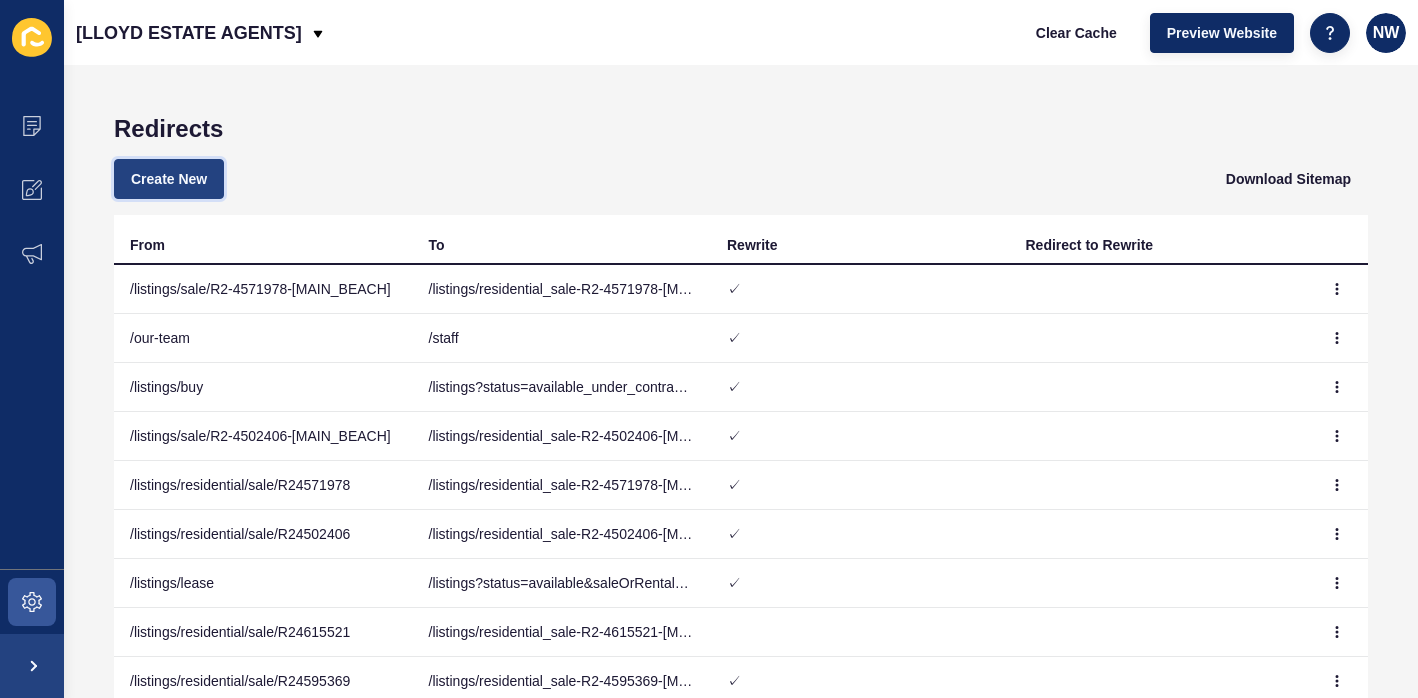 click on "Create New" at bounding box center (169, 179) 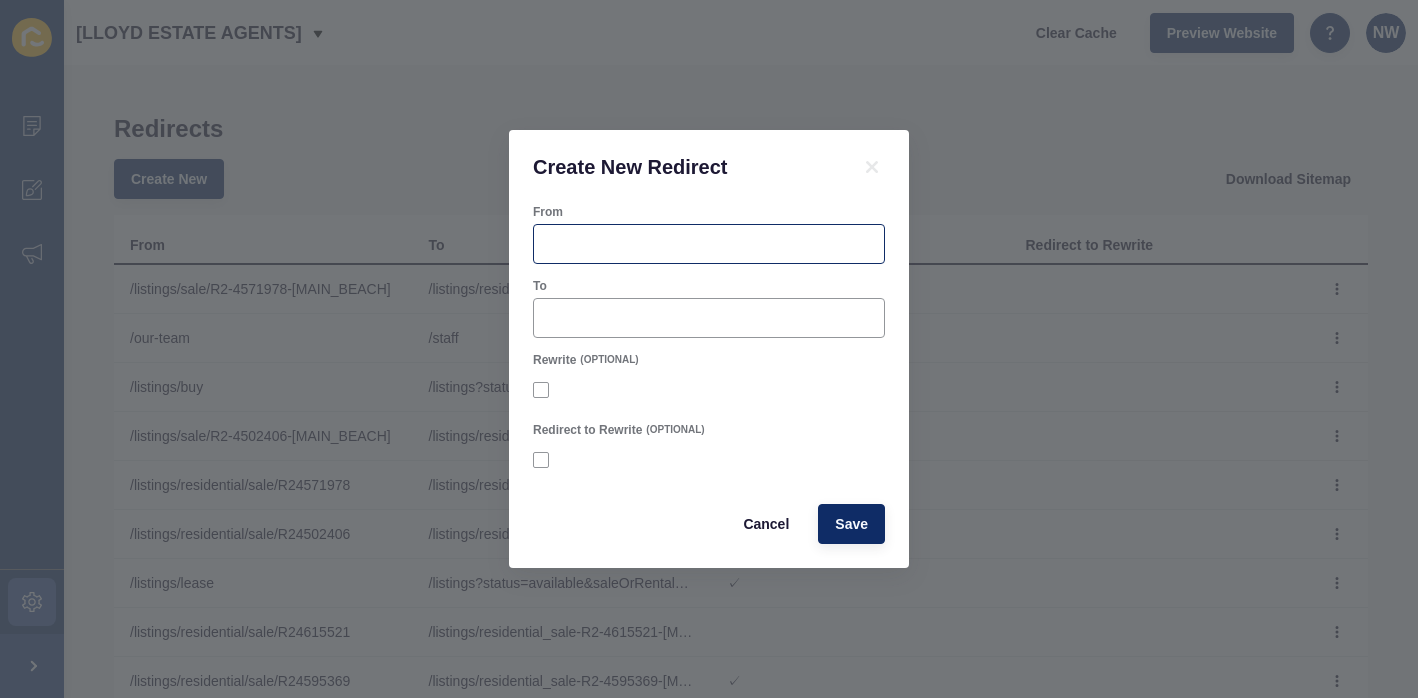 click at bounding box center [709, 244] 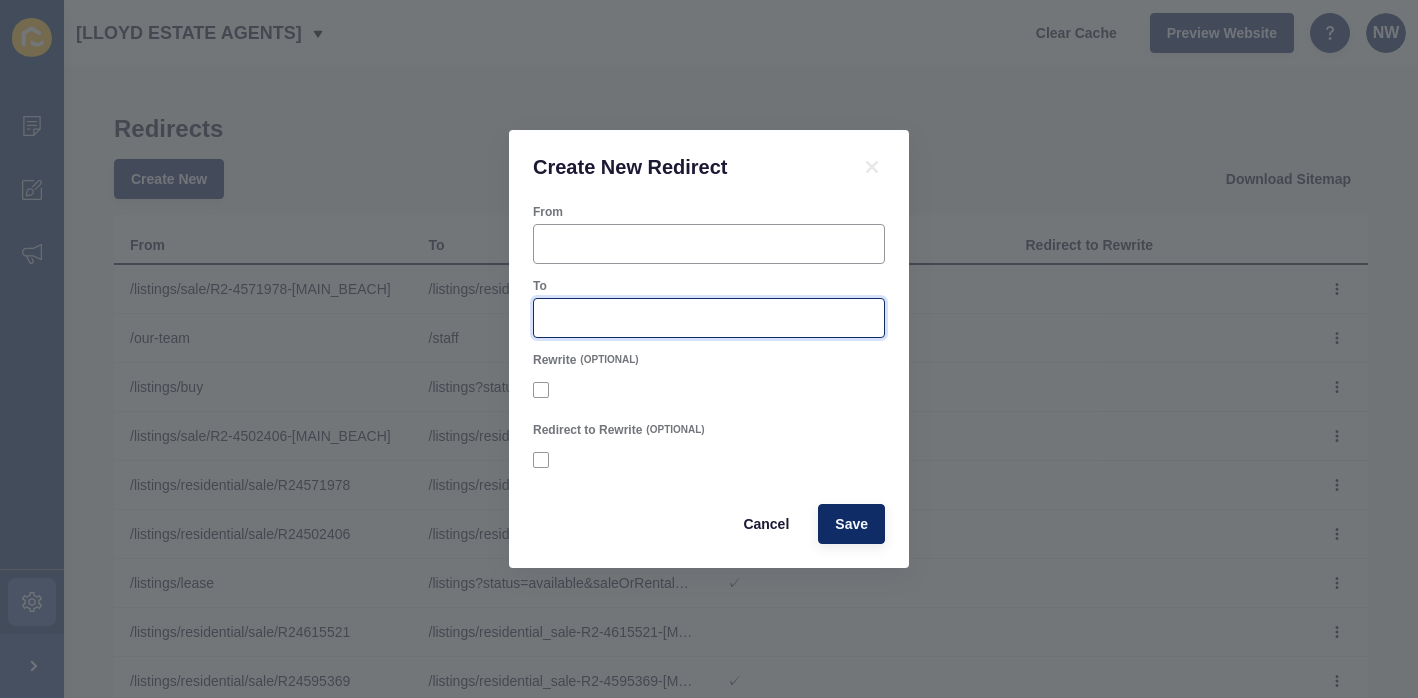 click on "To" at bounding box center [709, 318] 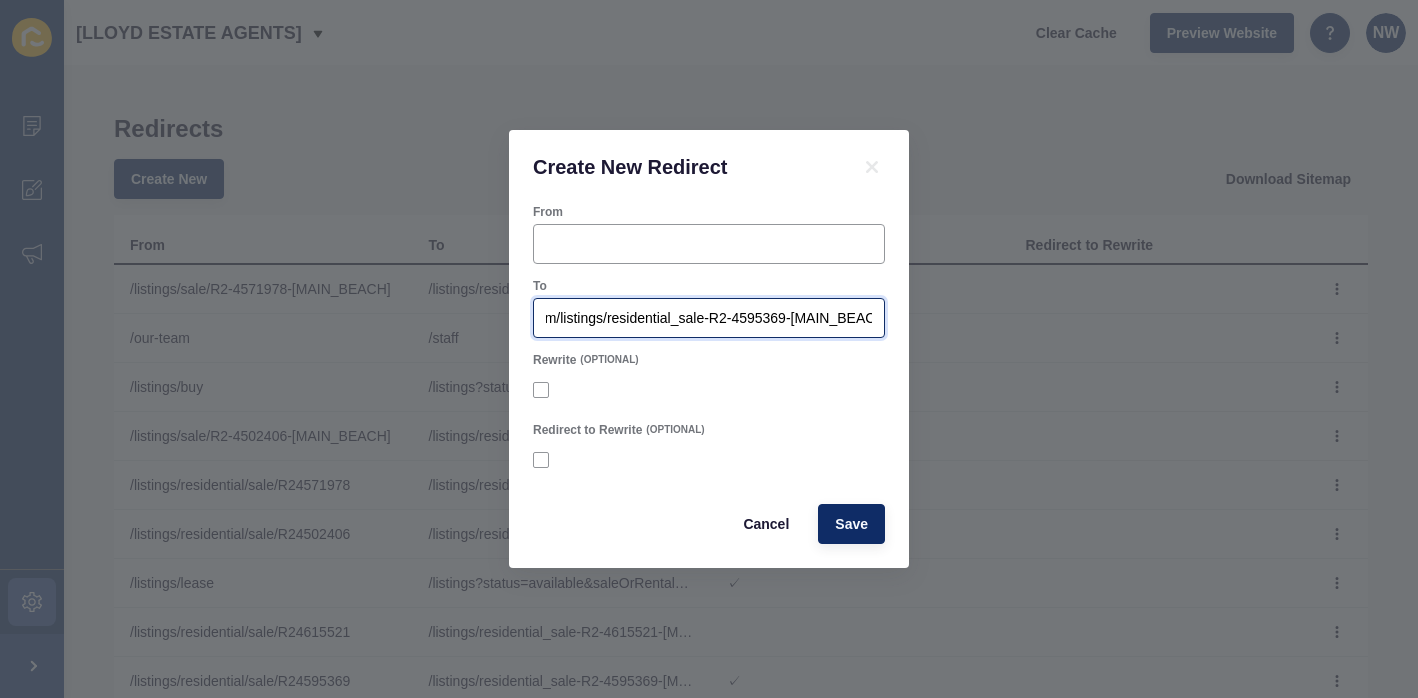 scroll, scrollTop: 0, scrollLeft: 0, axis: both 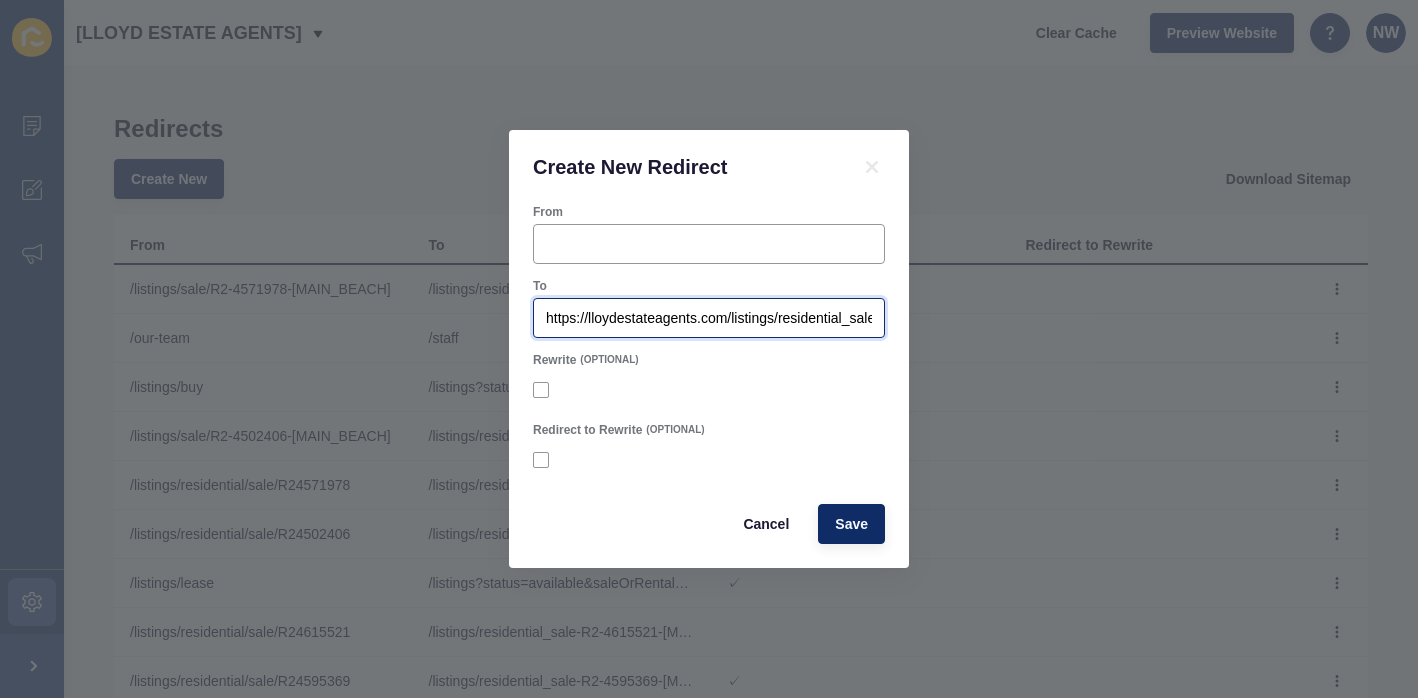 drag, startPoint x: 725, startPoint y: 321, endPoint x: 475, endPoint y: 322, distance: 250.002 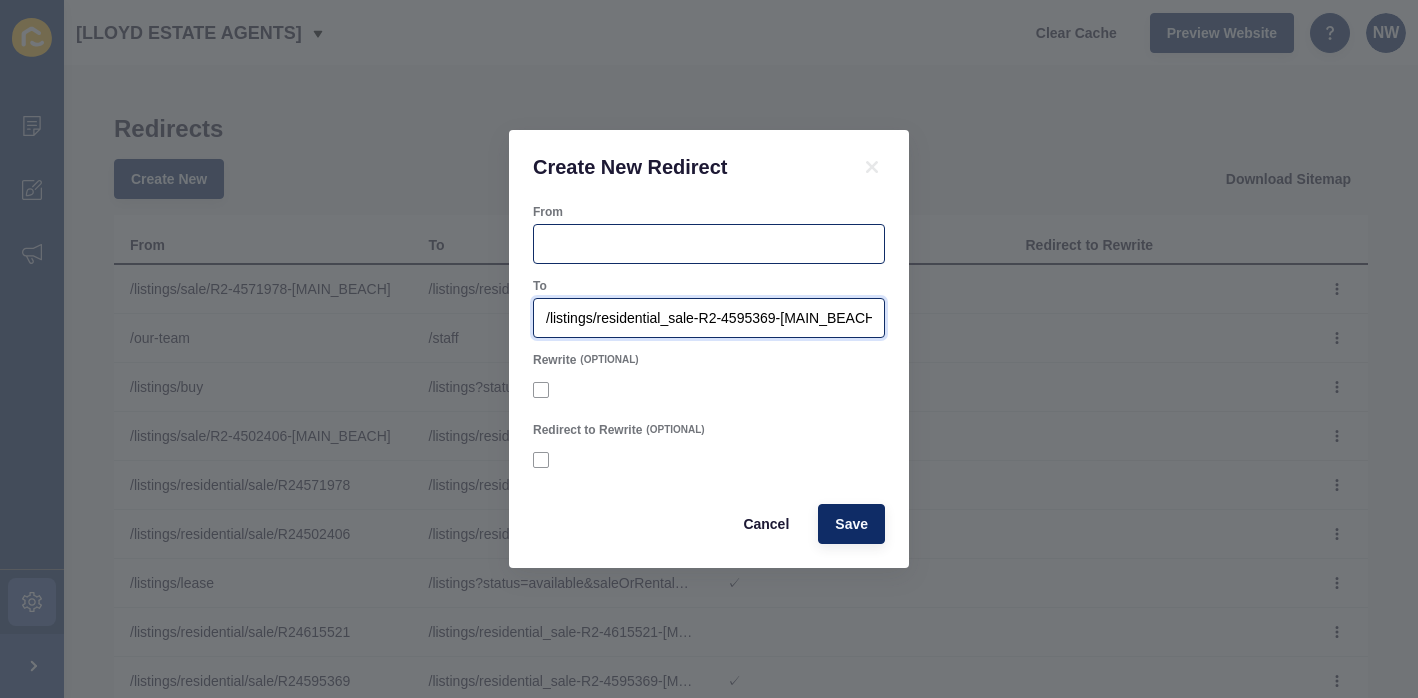 type on "/listings/residential_sale-R2-4595369-[MAIN_BEACH]" 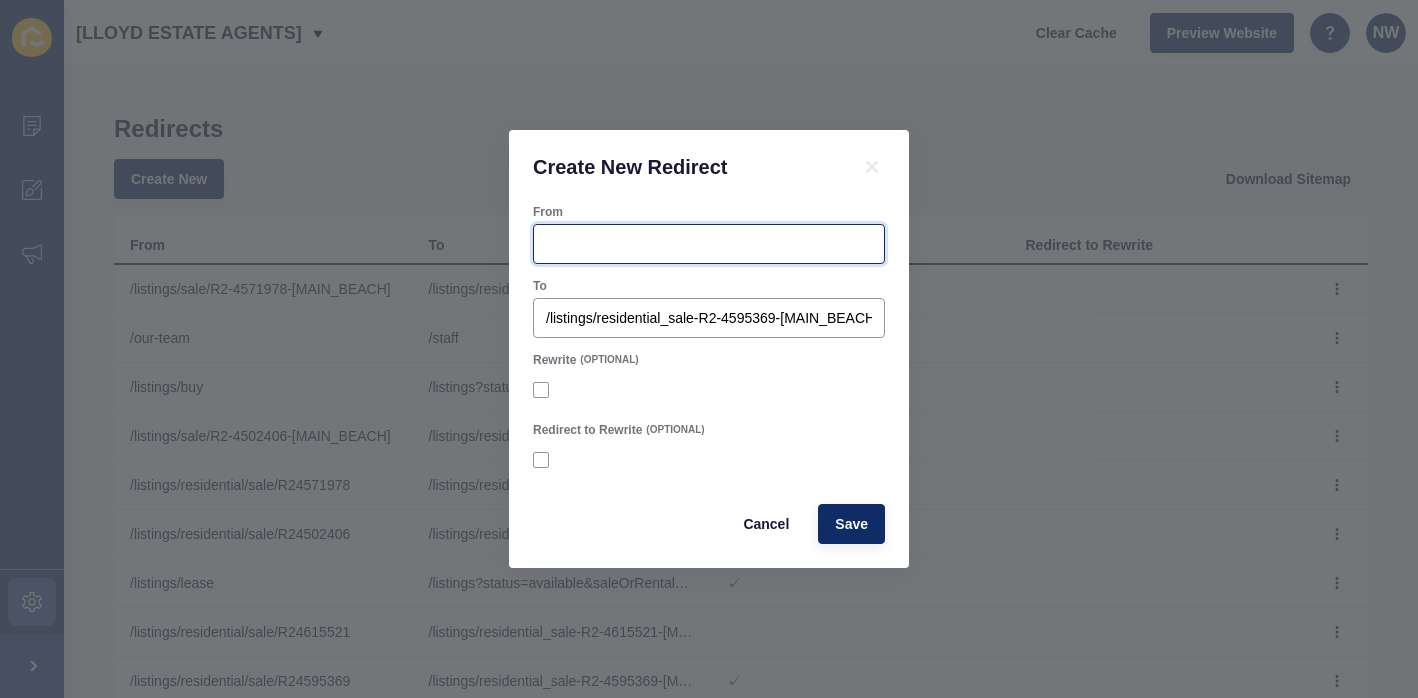 click on "From" at bounding box center [709, 244] 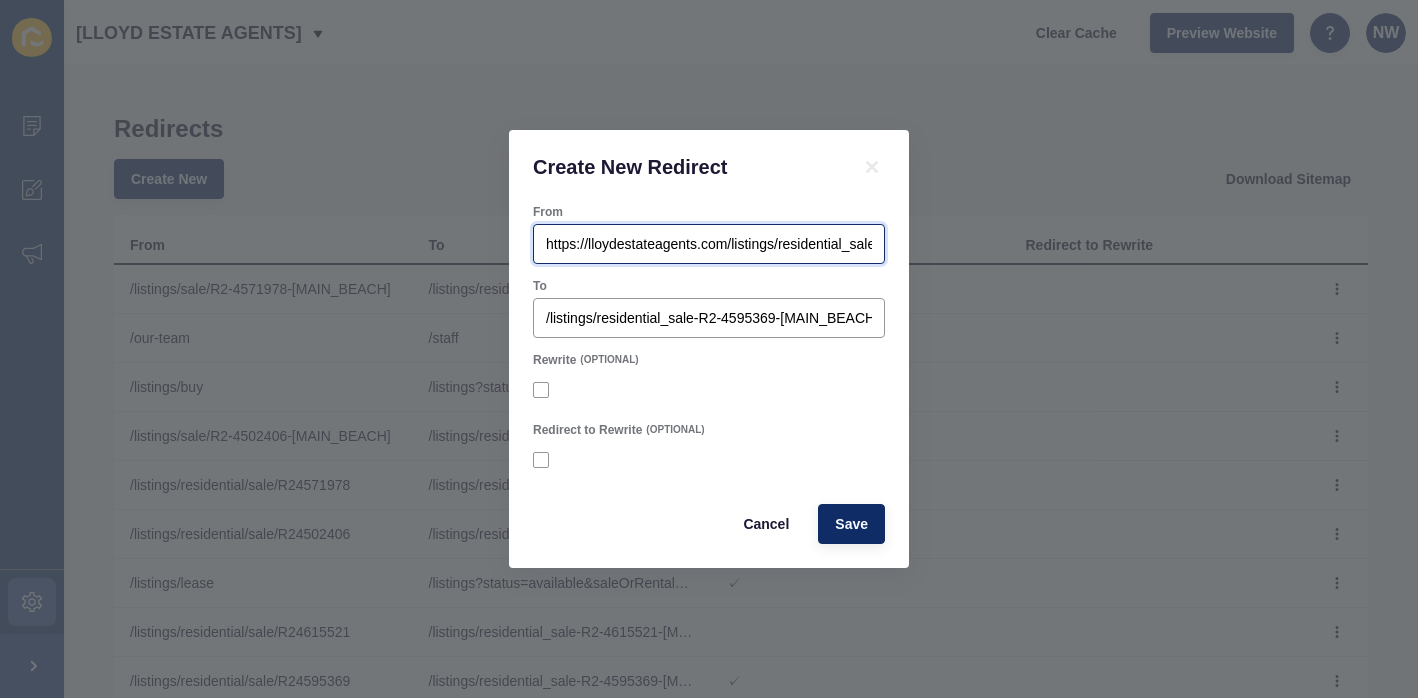 scroll, scrollTop: 0, scrollLeft: 171, axis: horizontal 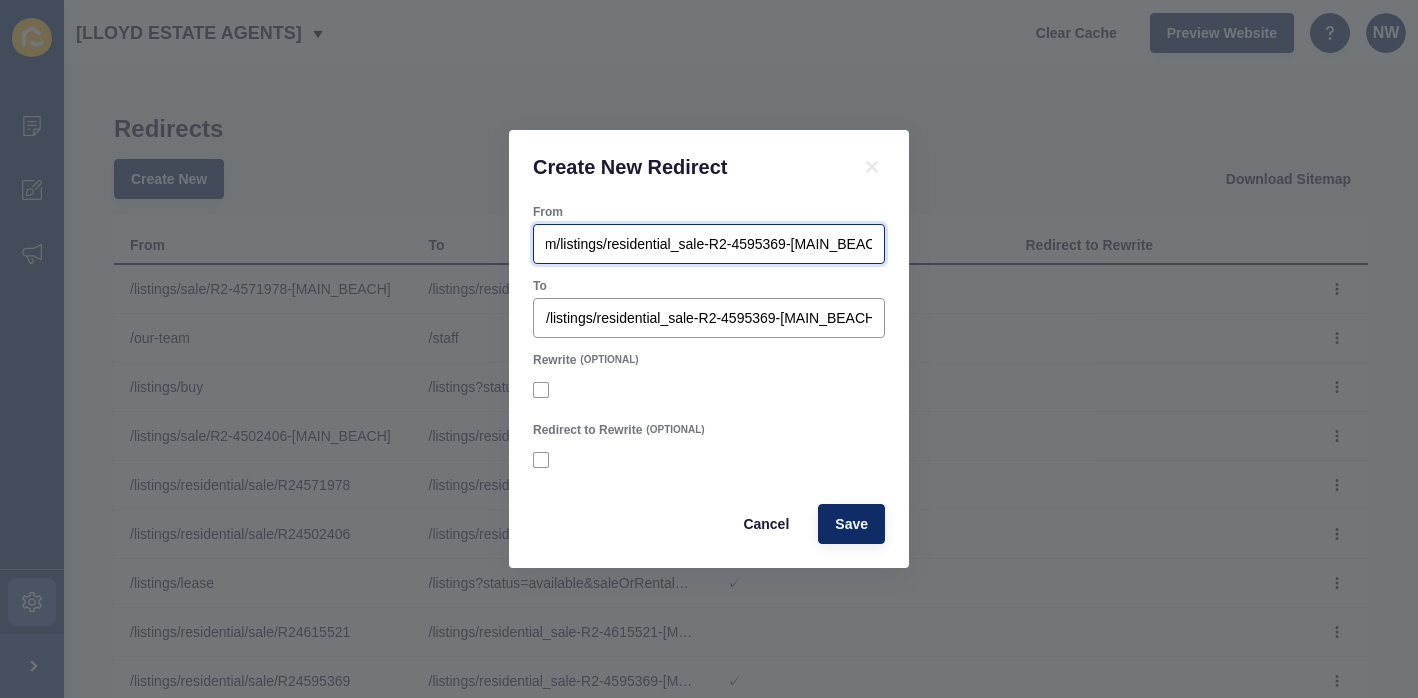 click on "https://lloydestateagents.com/listings/residential_sale-R2-4595369-[MAIN_BEACH]" at bounding box center [709, 244] 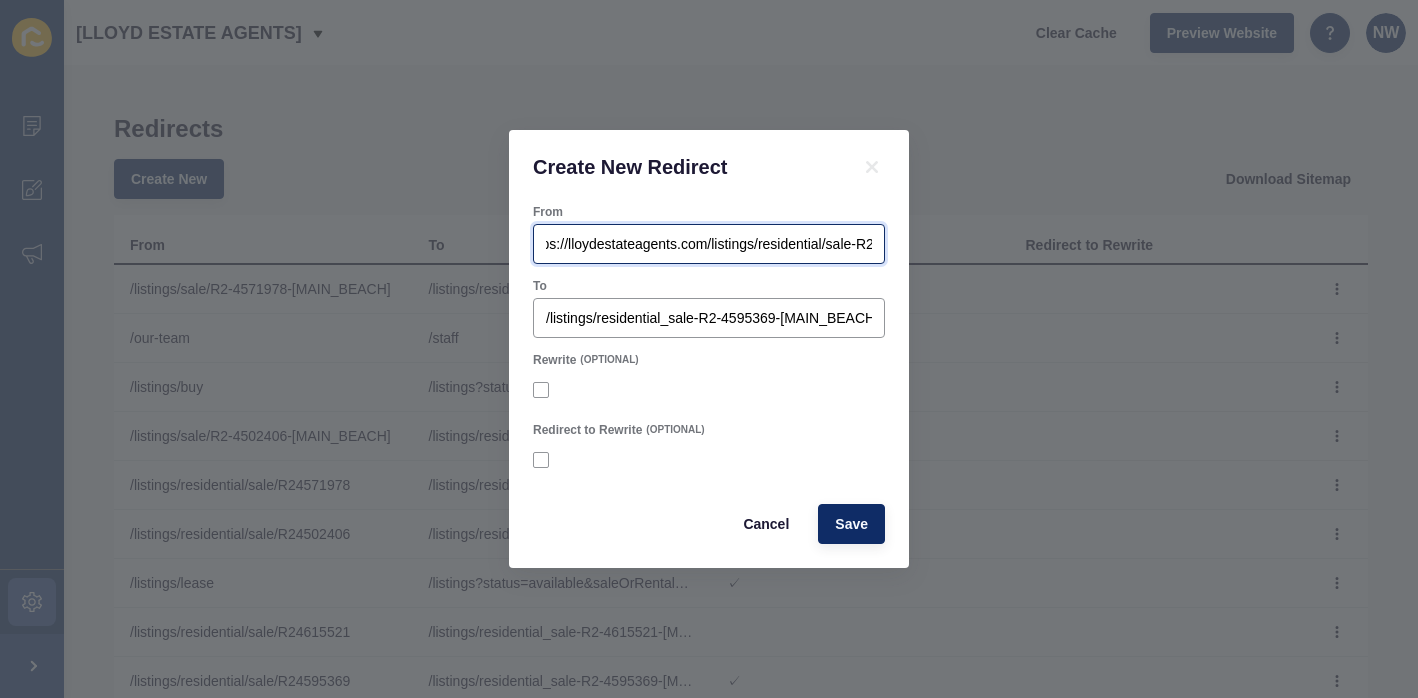 scroll, scrollTop: 0, scrollLeft: 0, axis: both 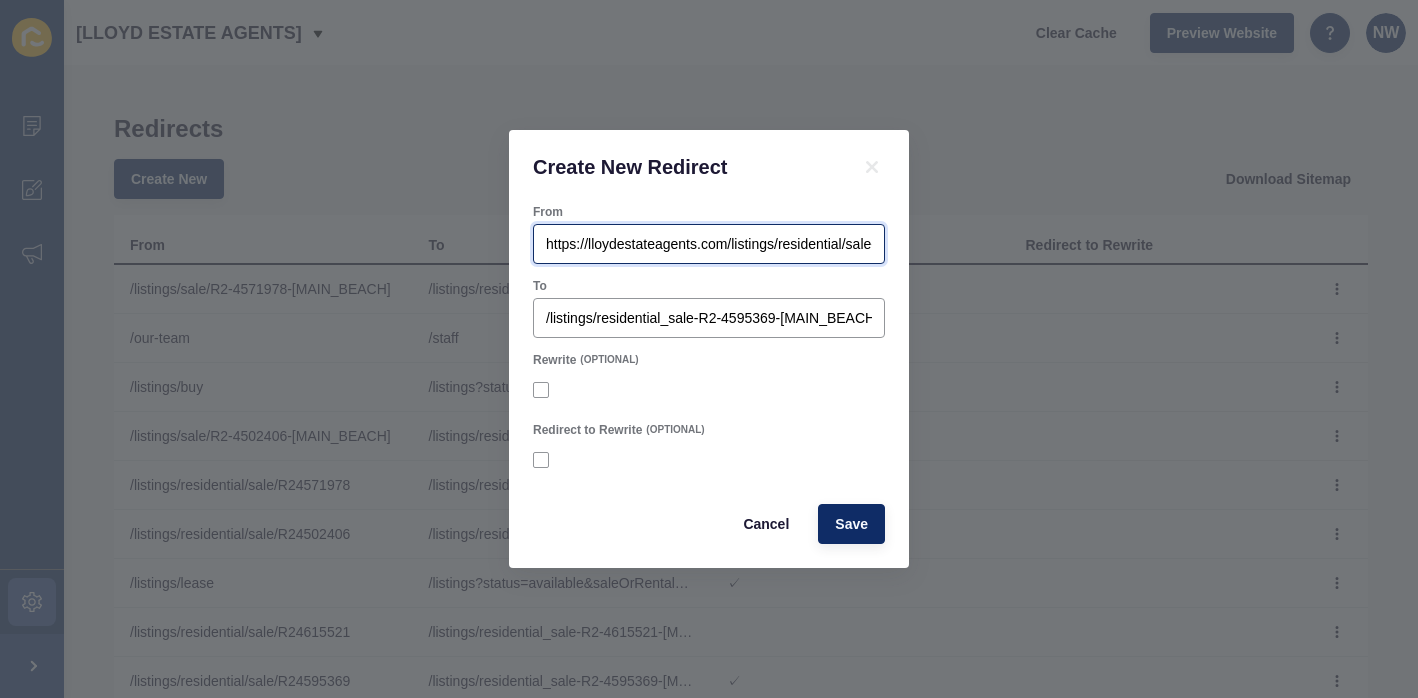 drag, startPoint x: 728, startPoint y: 244, endPoint x: 482, endPoint y: 238, distance: 246.07317 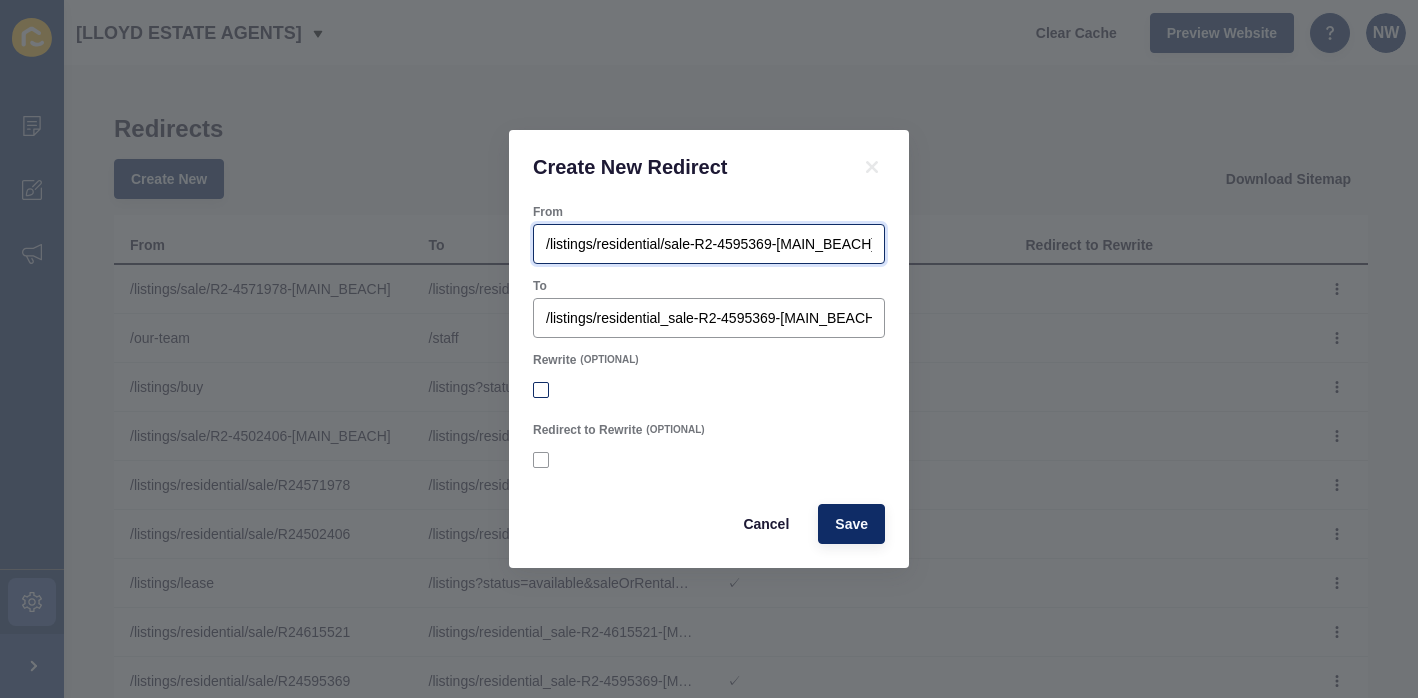 type on "/listings/residential/sale-R2-4595369-[MAIN_BEACH]" 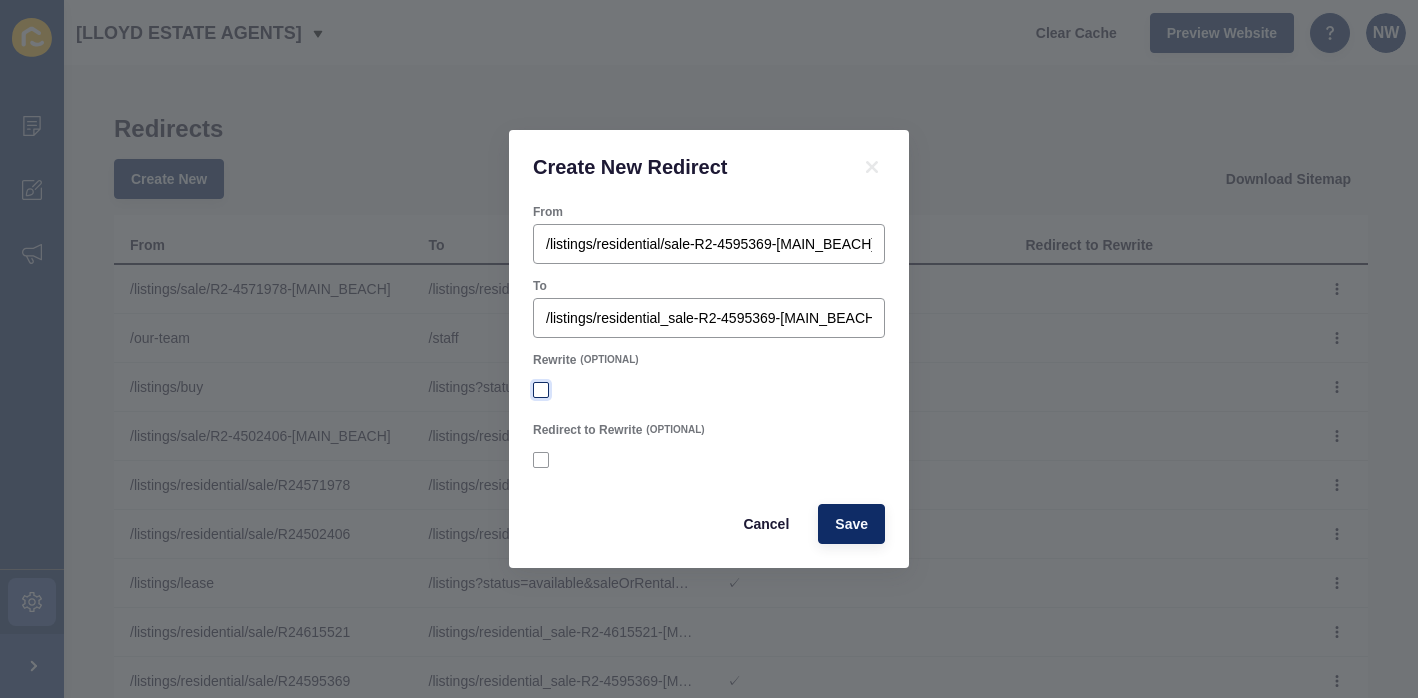 click at bounding box center [541, 390] 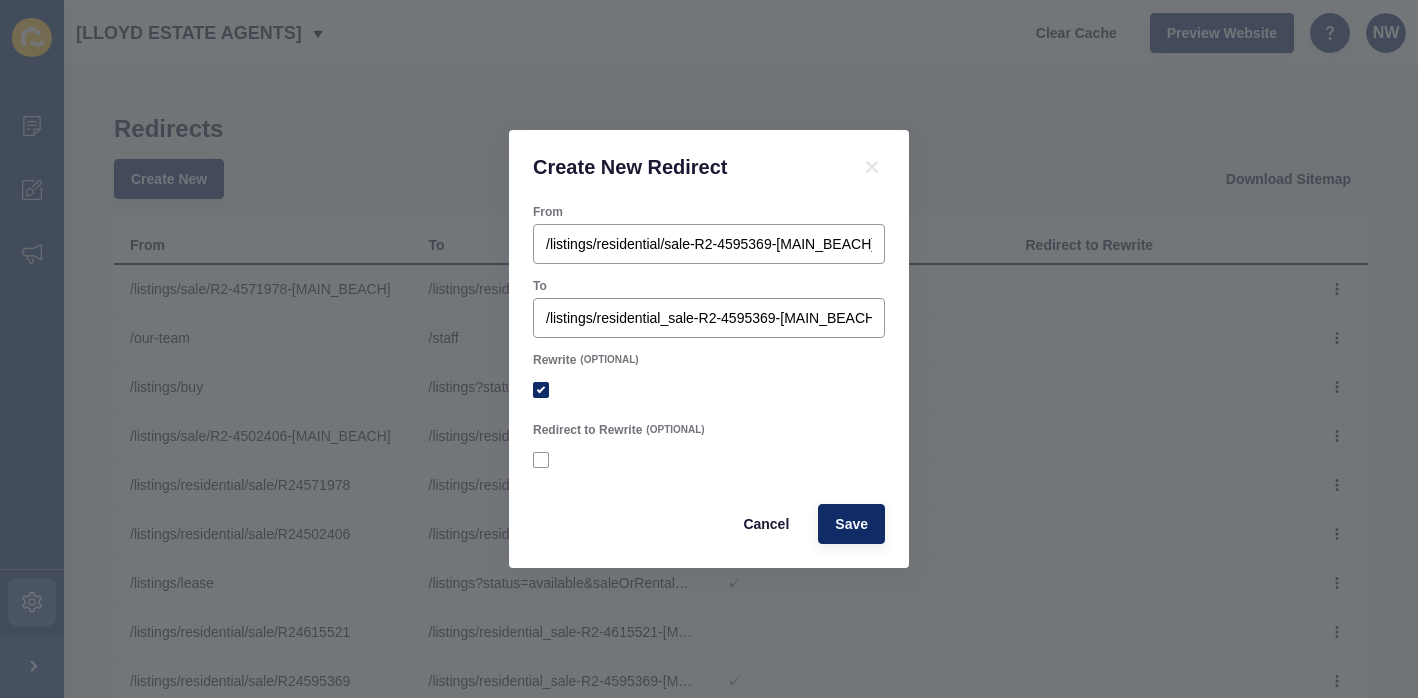 checkbox on "true" 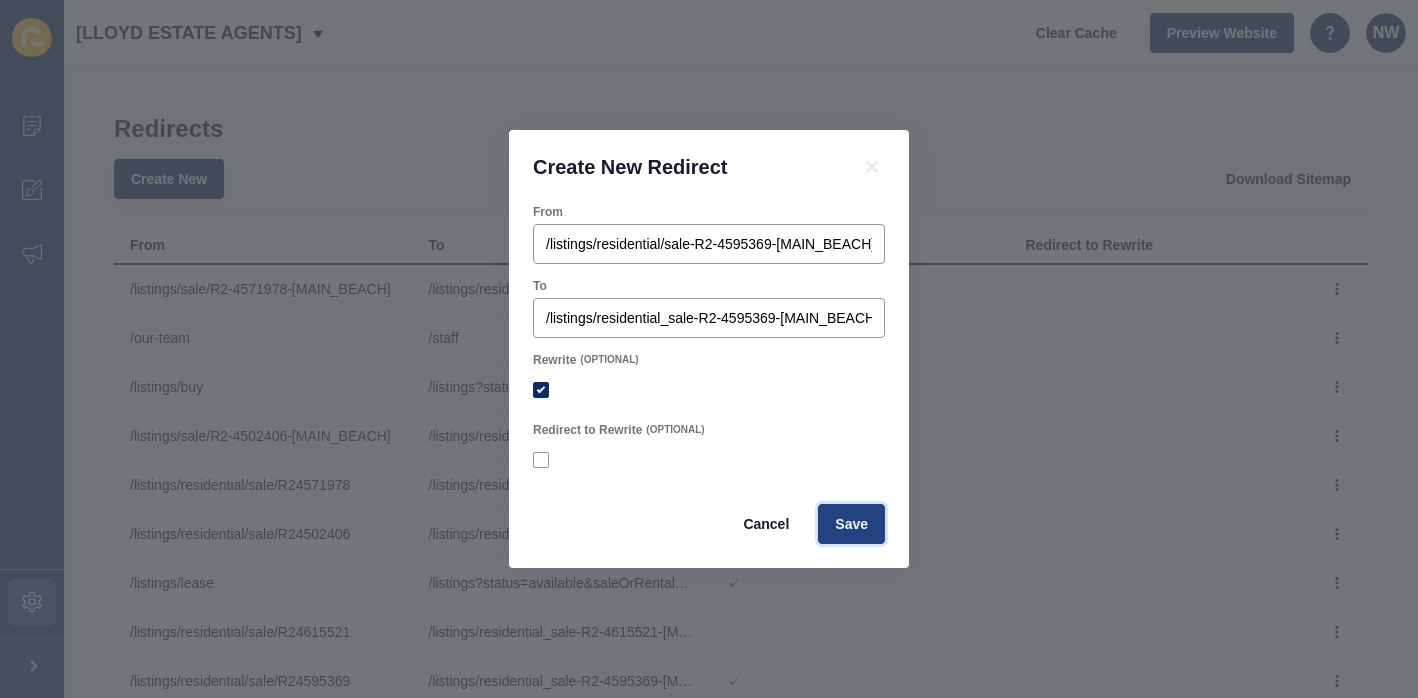 click on "Save" at bounding box center [851, 524] 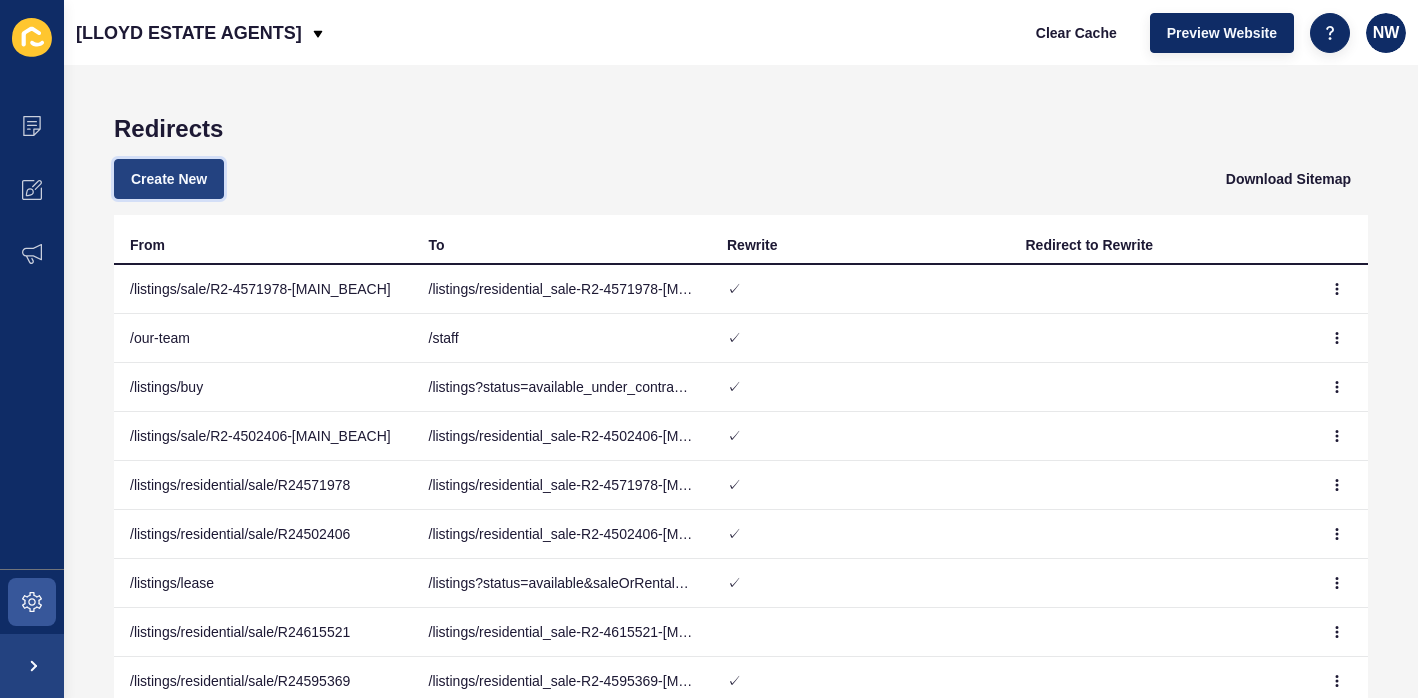 click on "Create New" at bounding box center (169, 179) 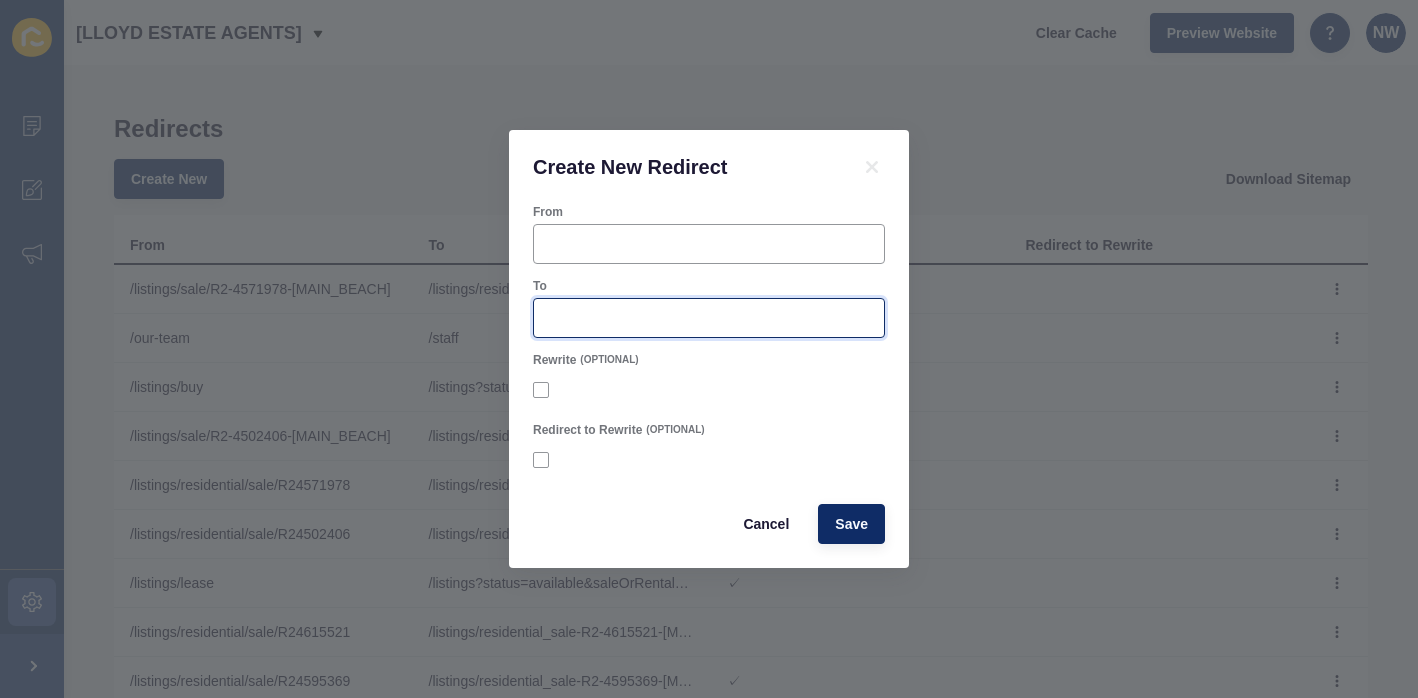 click on "To" at bounding box center (709, 318) 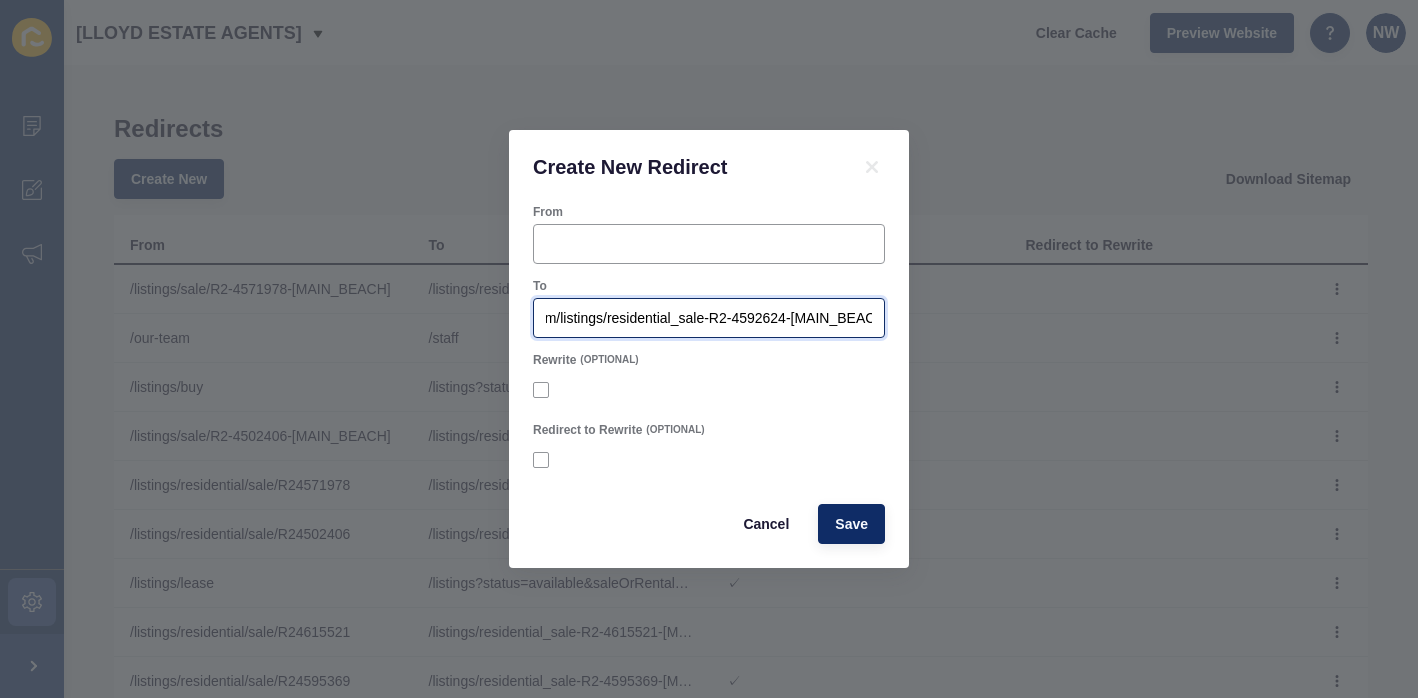 scroll, scrollTop: 0, scrollLeft: 0, axis: both 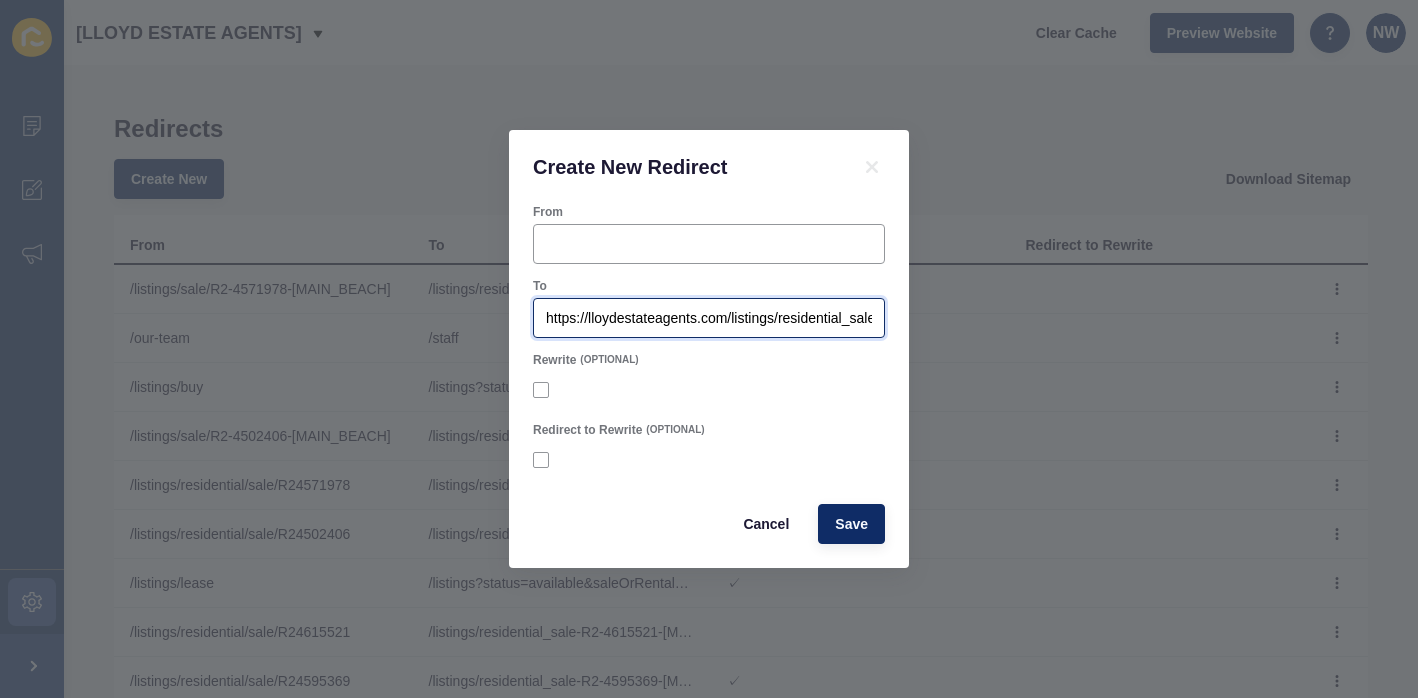 drag, startPoint x: 721, startPoint y: 321, endPoint x: 488, endPoint y: 320, distance: 233.00215 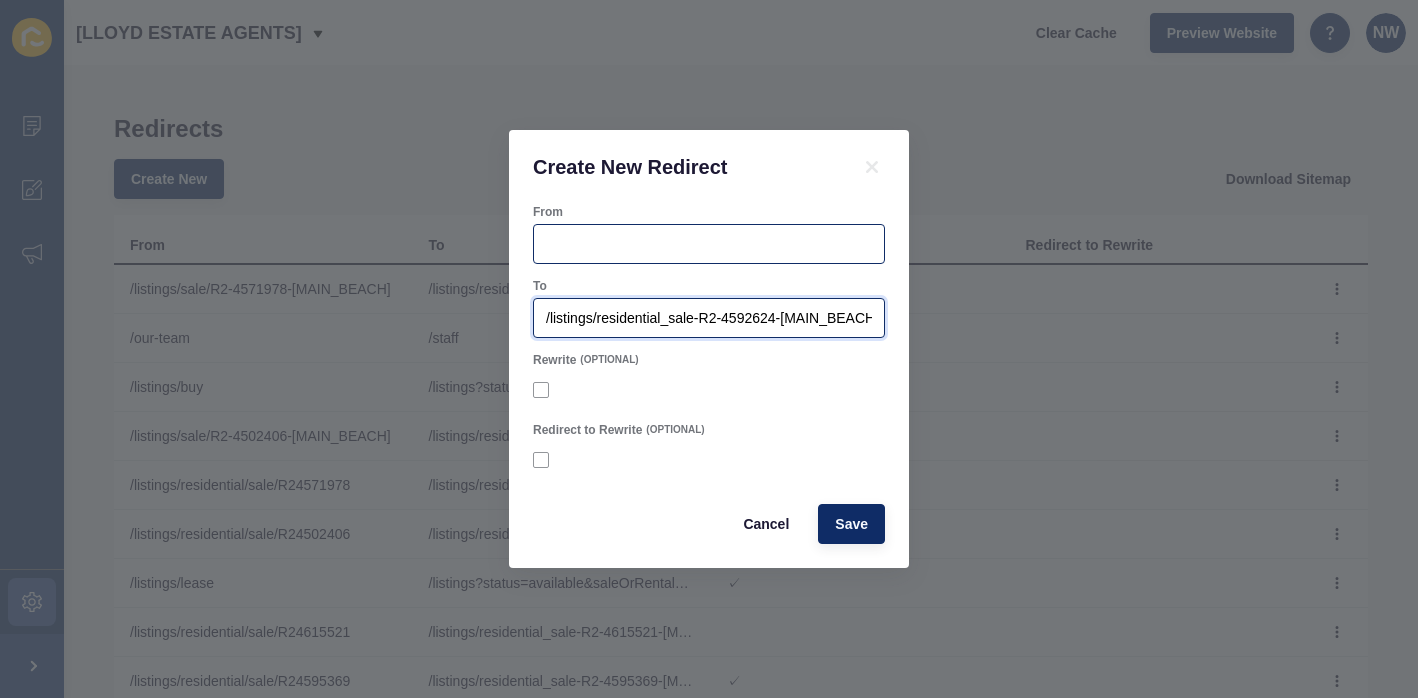 type on "/listings/residential_sale-R2-4592624-[MAIN_BEACH]" 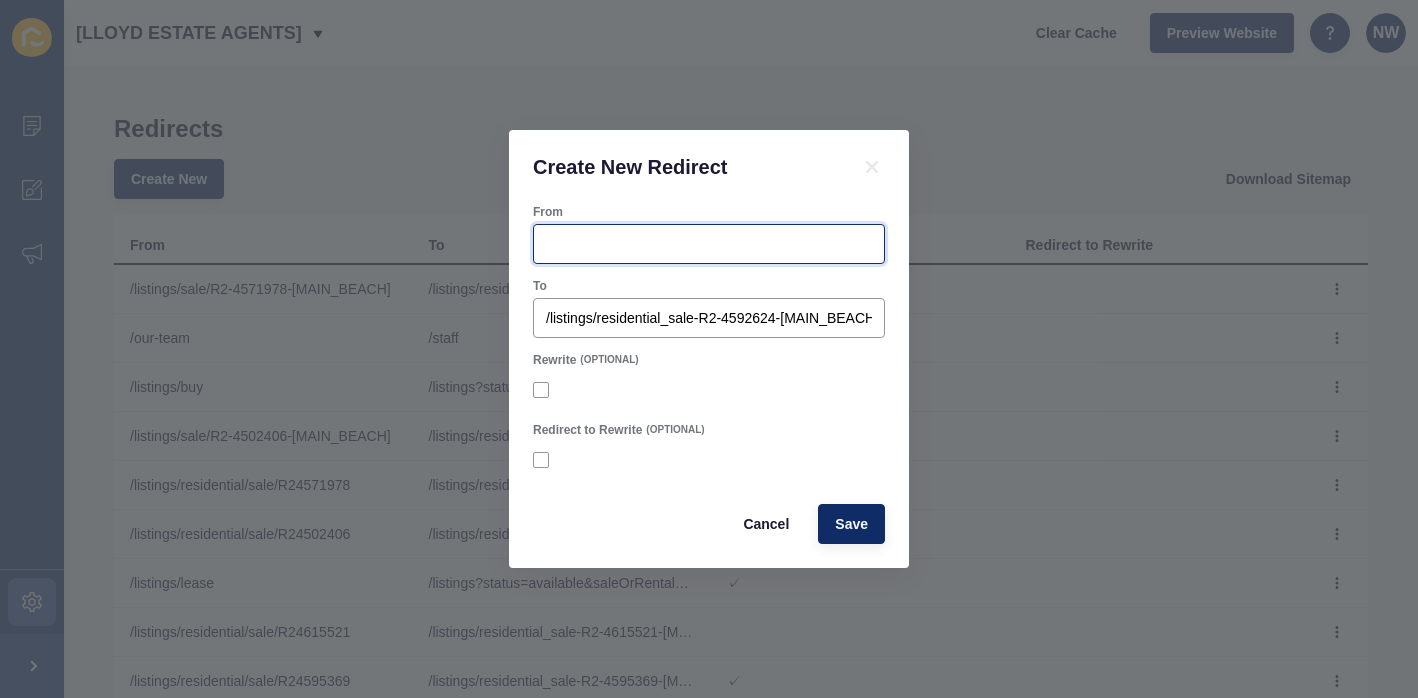 click on "From" at bounding box center [709, 244] 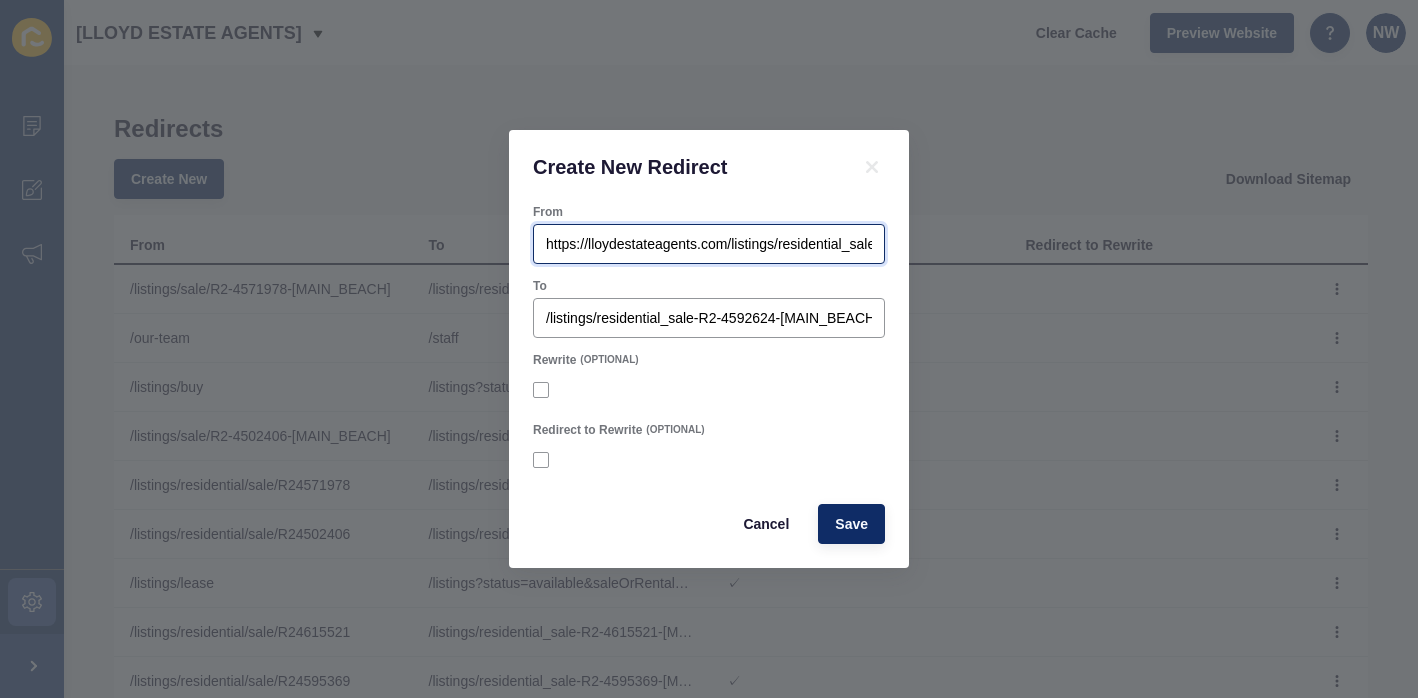 scroll, scrollTop: 0, scrollLeft: 171, axis: horizontal 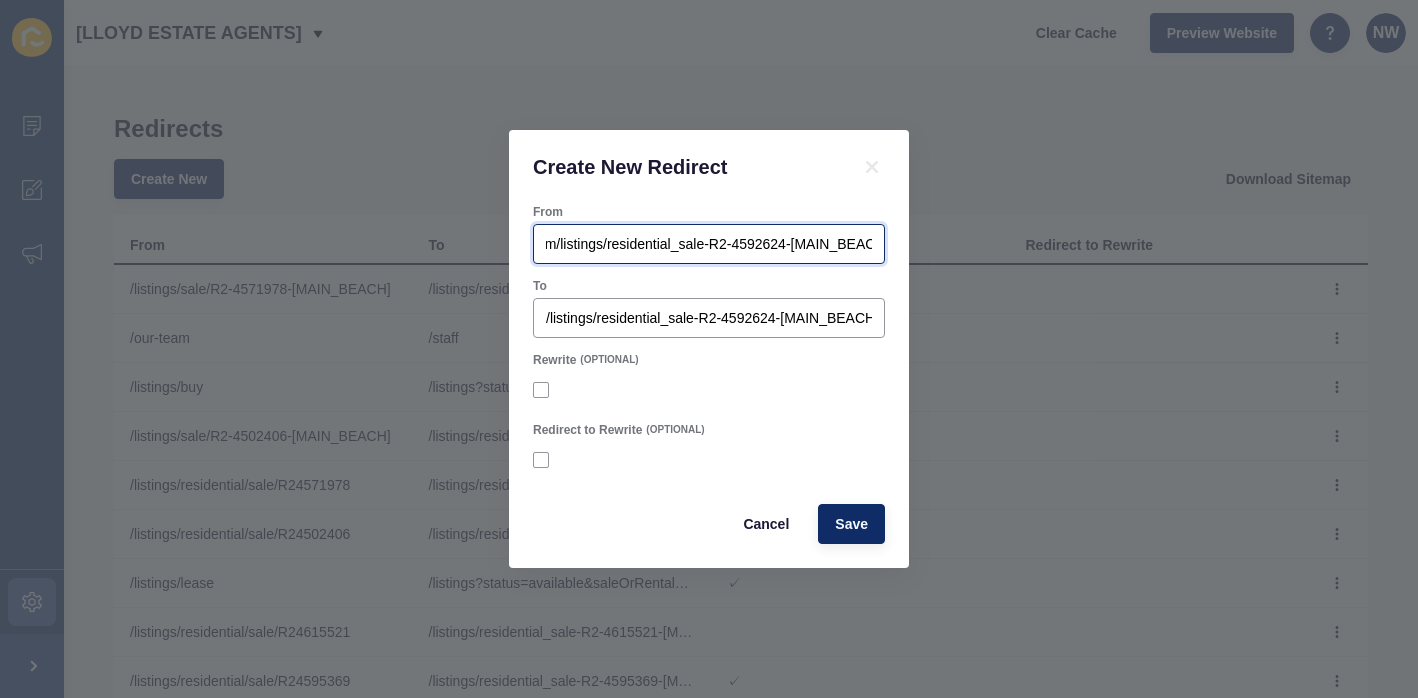 click on "https://lloydestateagents.com/listings/residential_sale-R2-4592624-[MAIN_BEACH]" at bounding box center [709, 244] 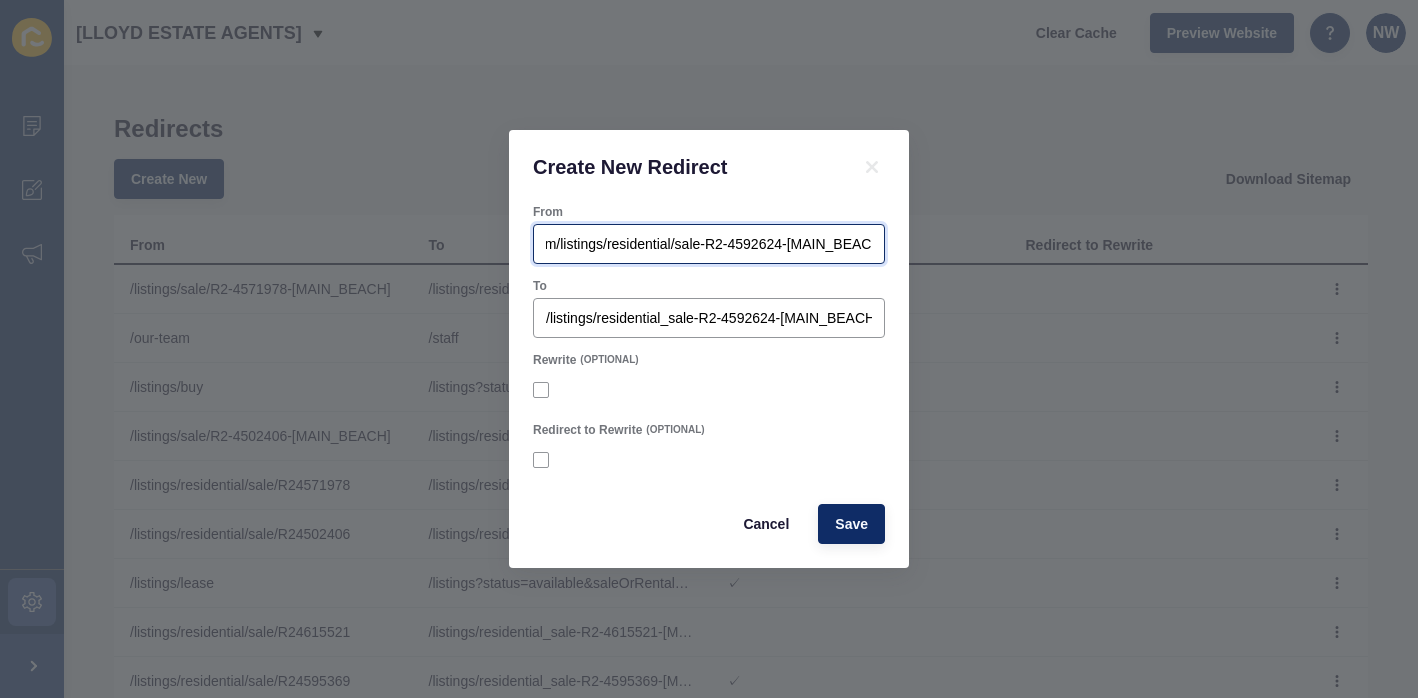 scroll, scrollTop: 0, scrollLeft: 0, axis: both 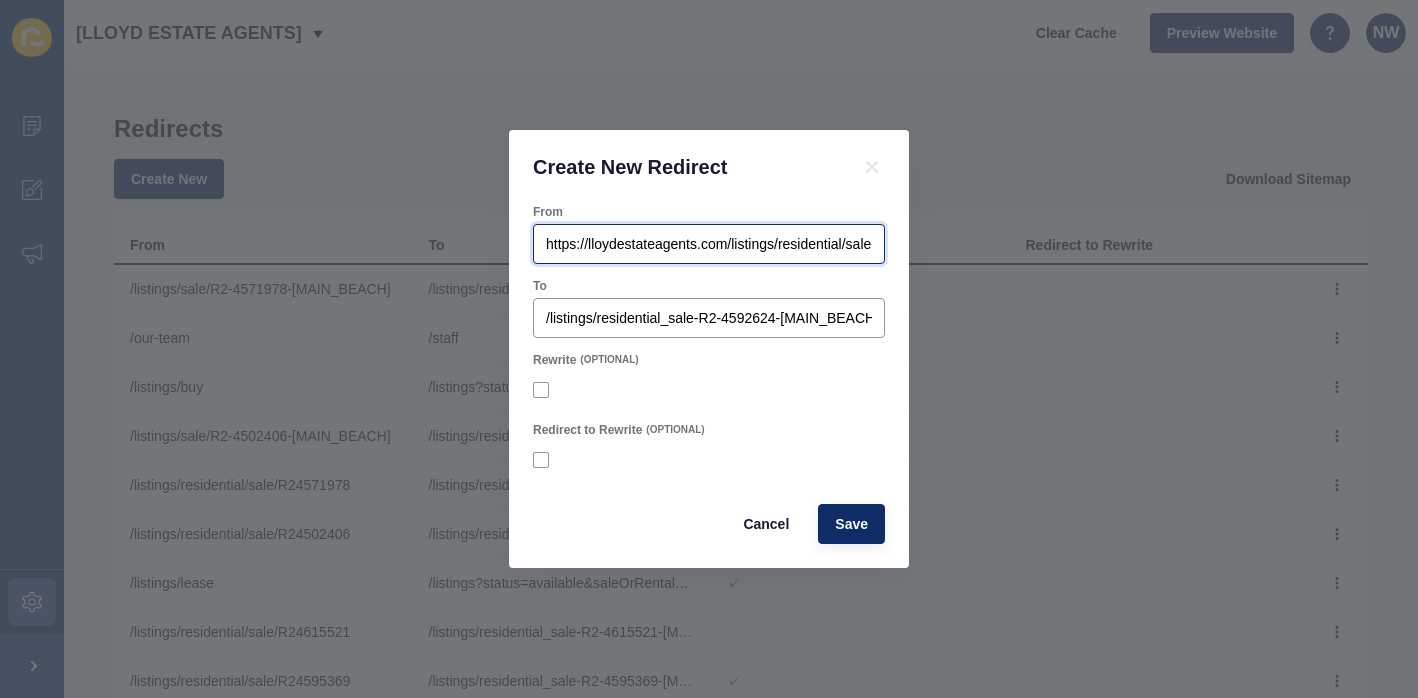 drag, startPoint x: 724, startPoint y: 244, endPoint x: 492, endPoint y: 246, distance: 232.00862 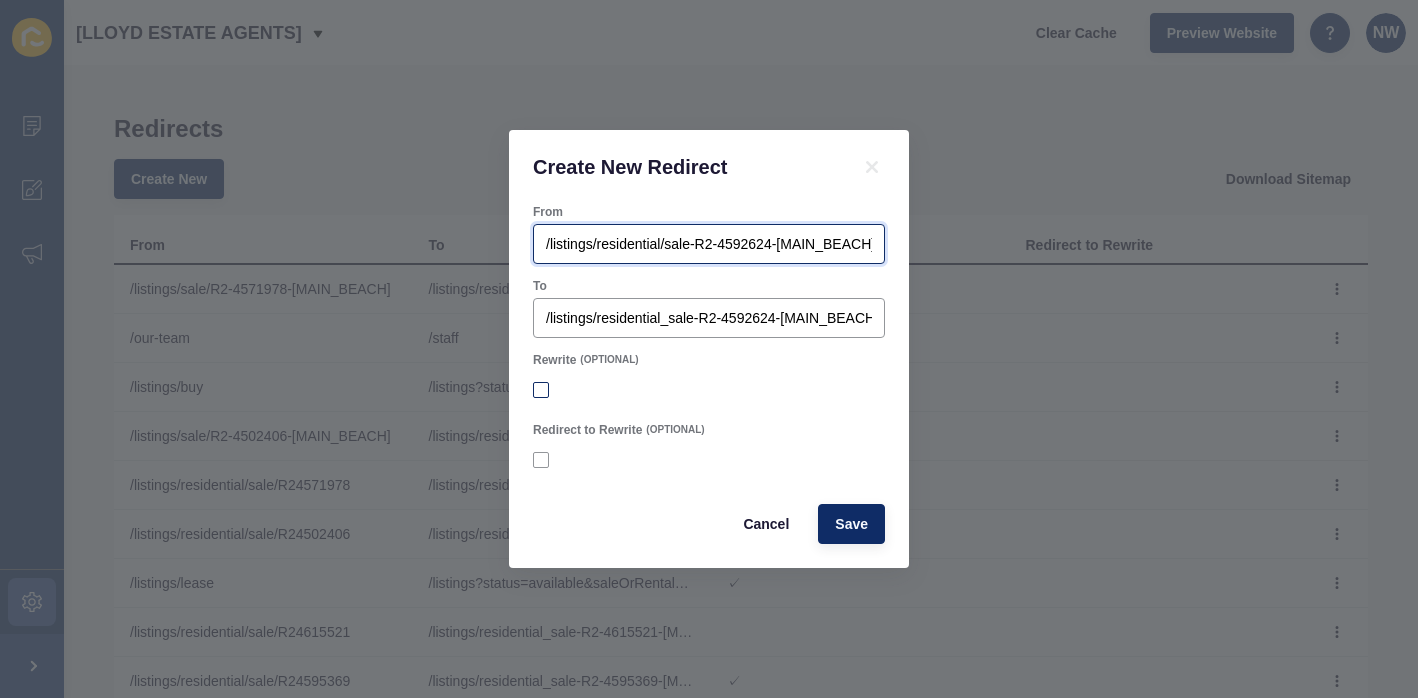 type on "/listings/residential/sale-R2-4592624-[MAIN_BEACH]" 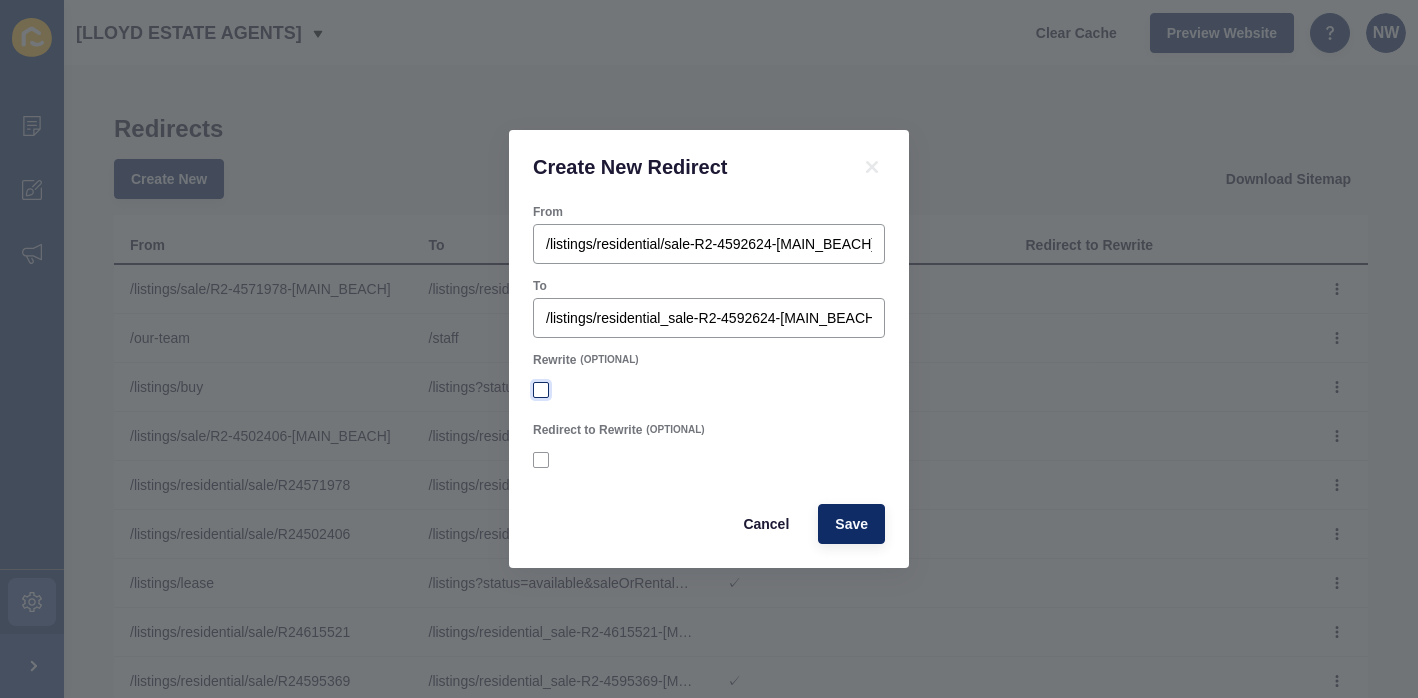 click at bounding box center (541, 390) 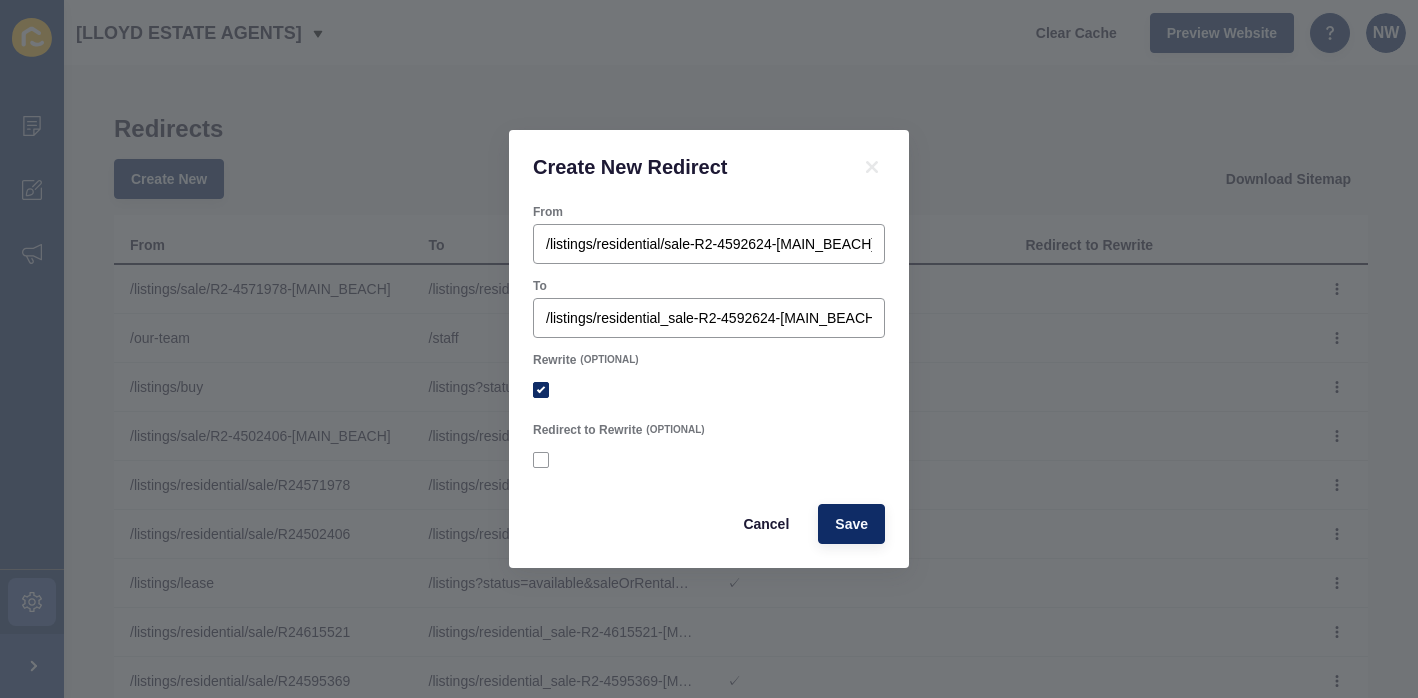 checkbox on "true" 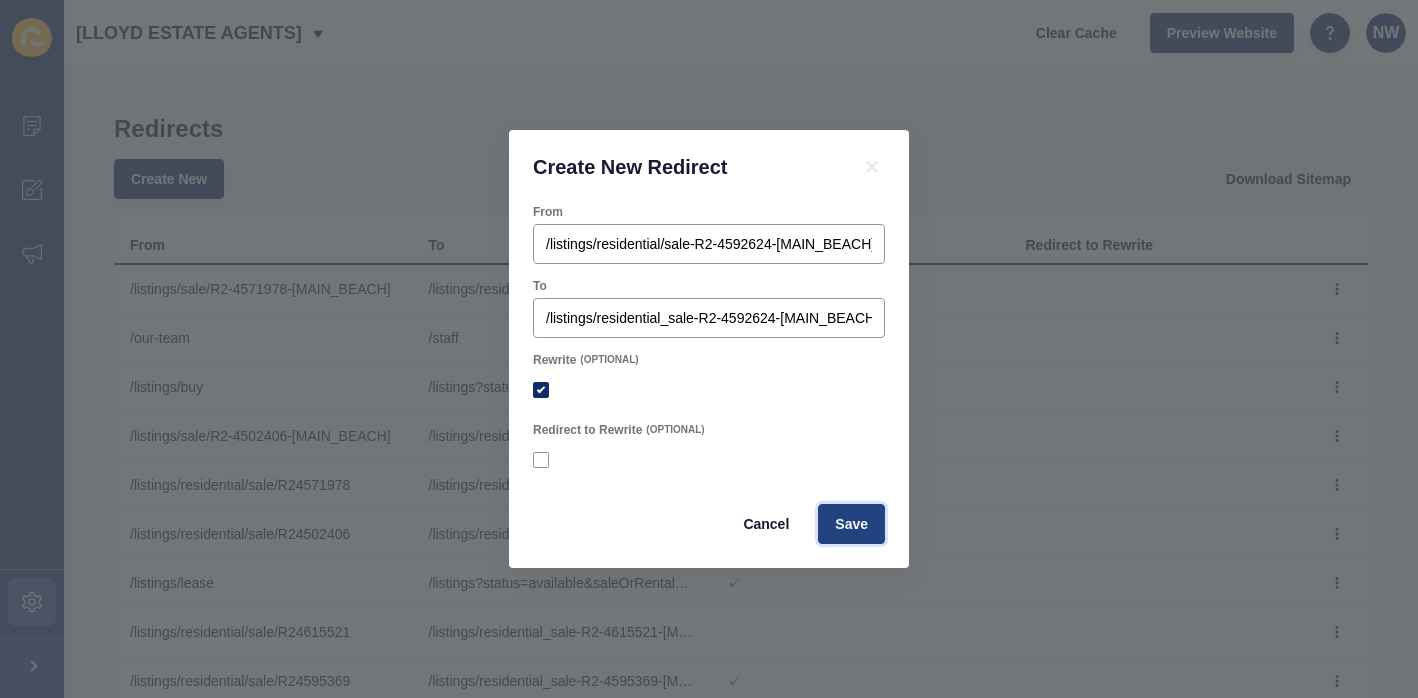 click on "Save" at bounding box center (851, 524) 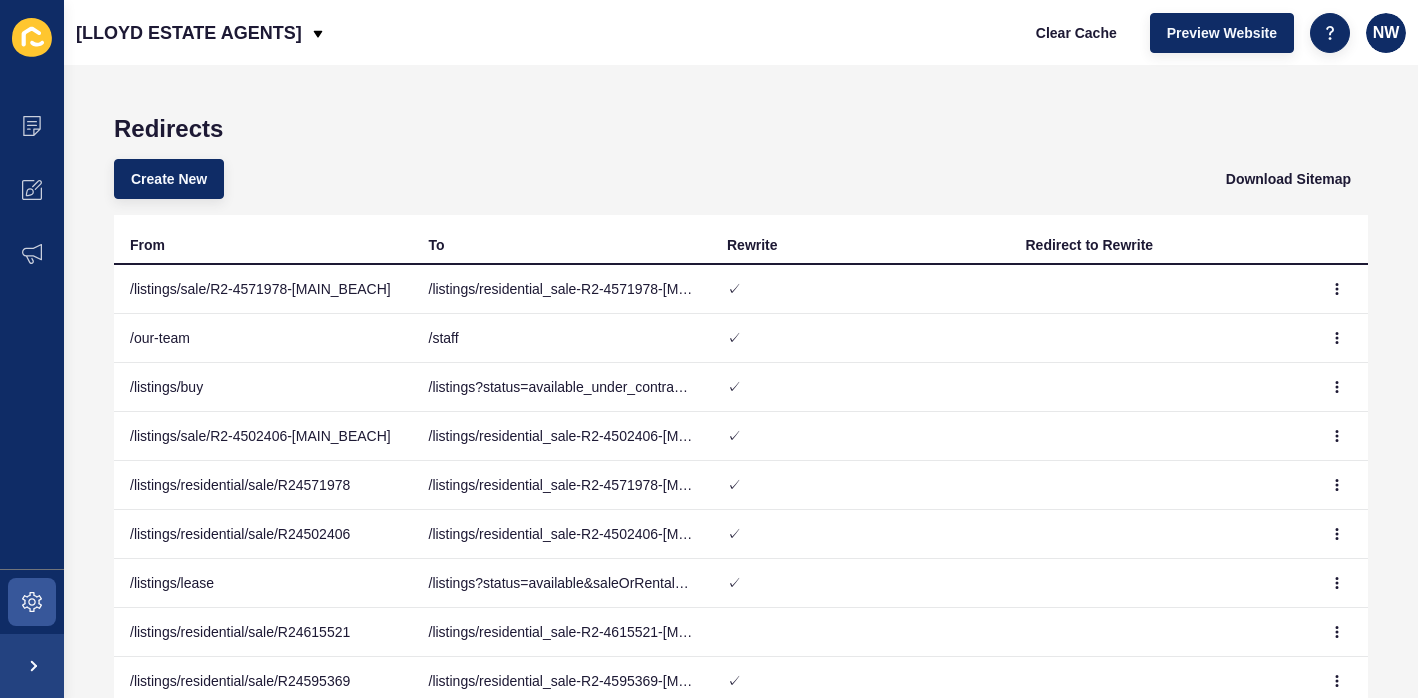 click on "Create New Download Sitemap" at bounding box center [741, 179] 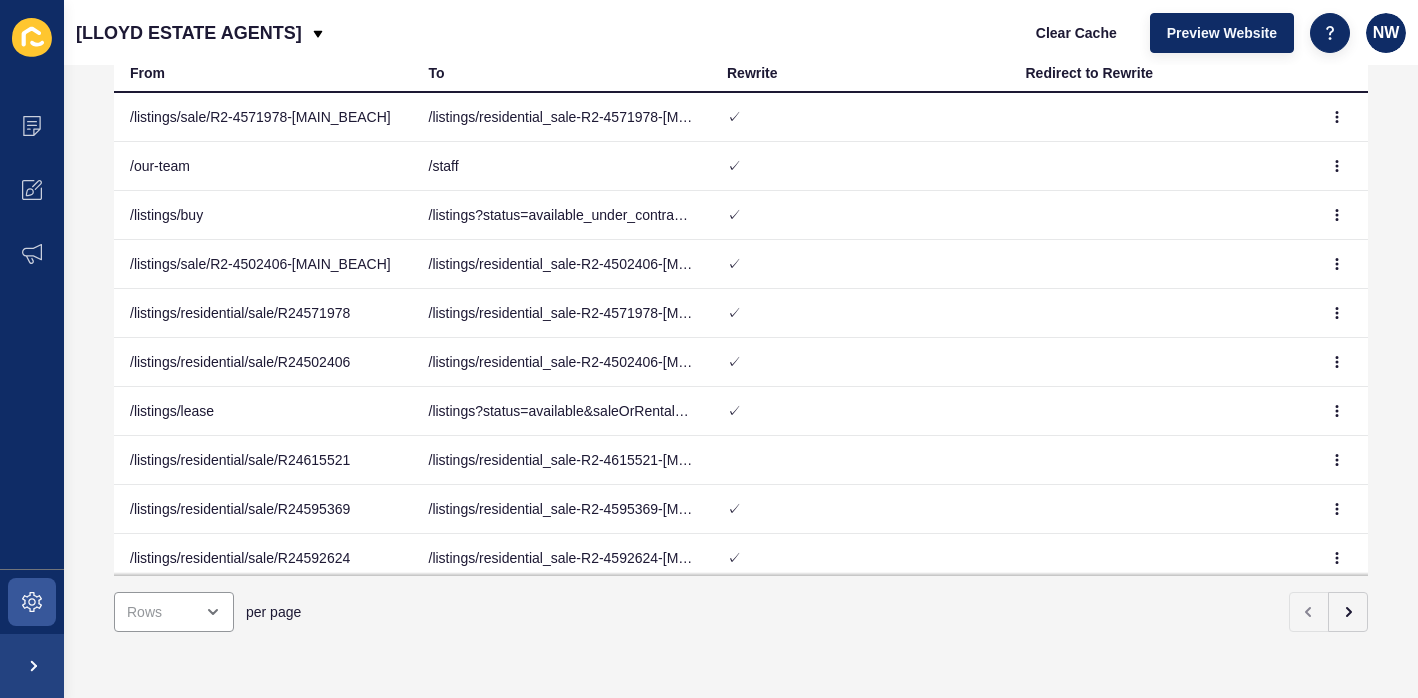 scroll, scrollTop: 0, scrollLeft: 0, axis: both 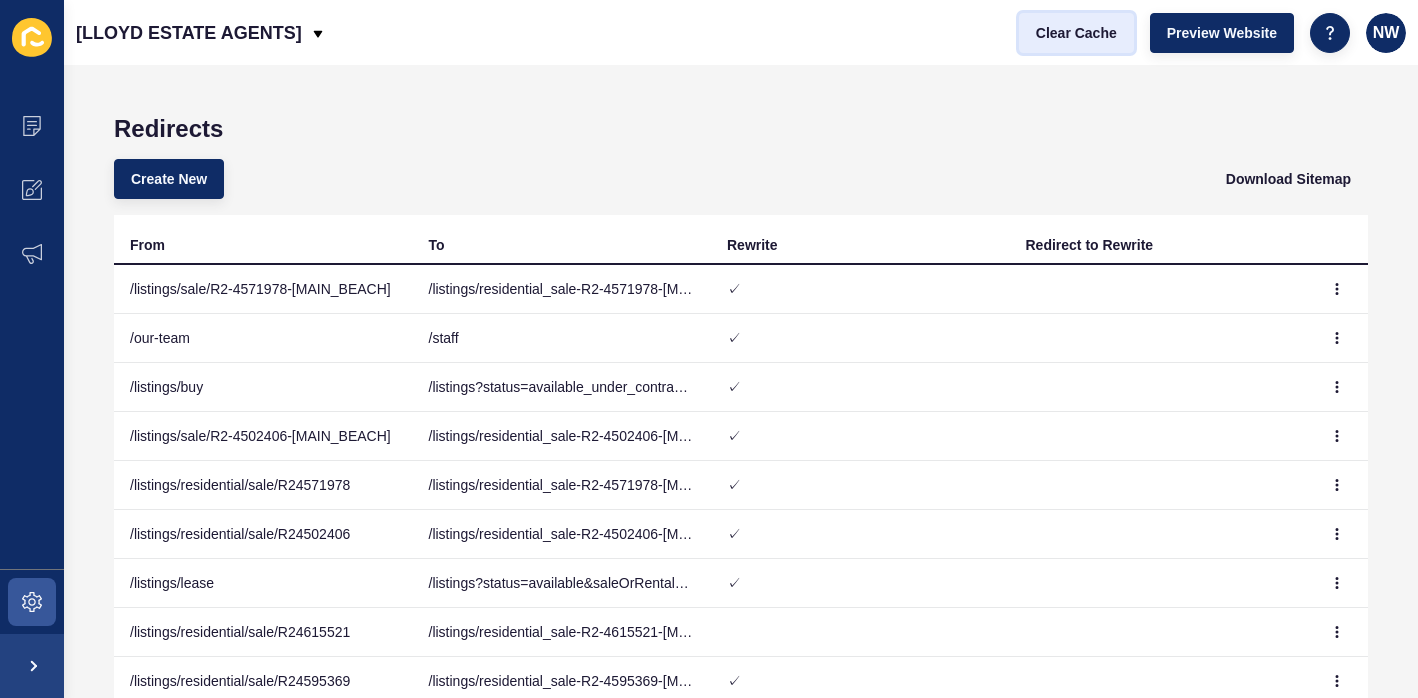 click on "Clear Cache" at bounding box center (1076, 33) 